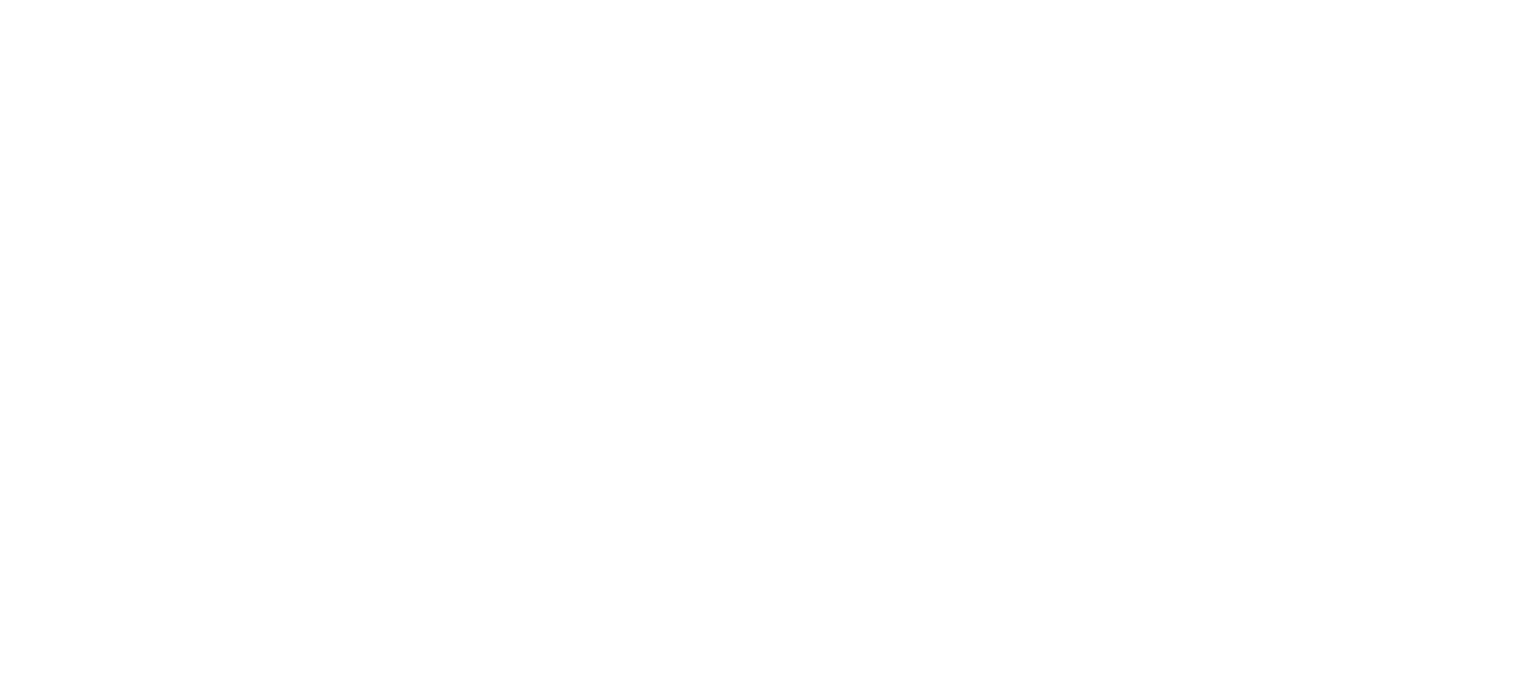 scroll, scrollTop: 0, scrollLeft: 0, axis: both 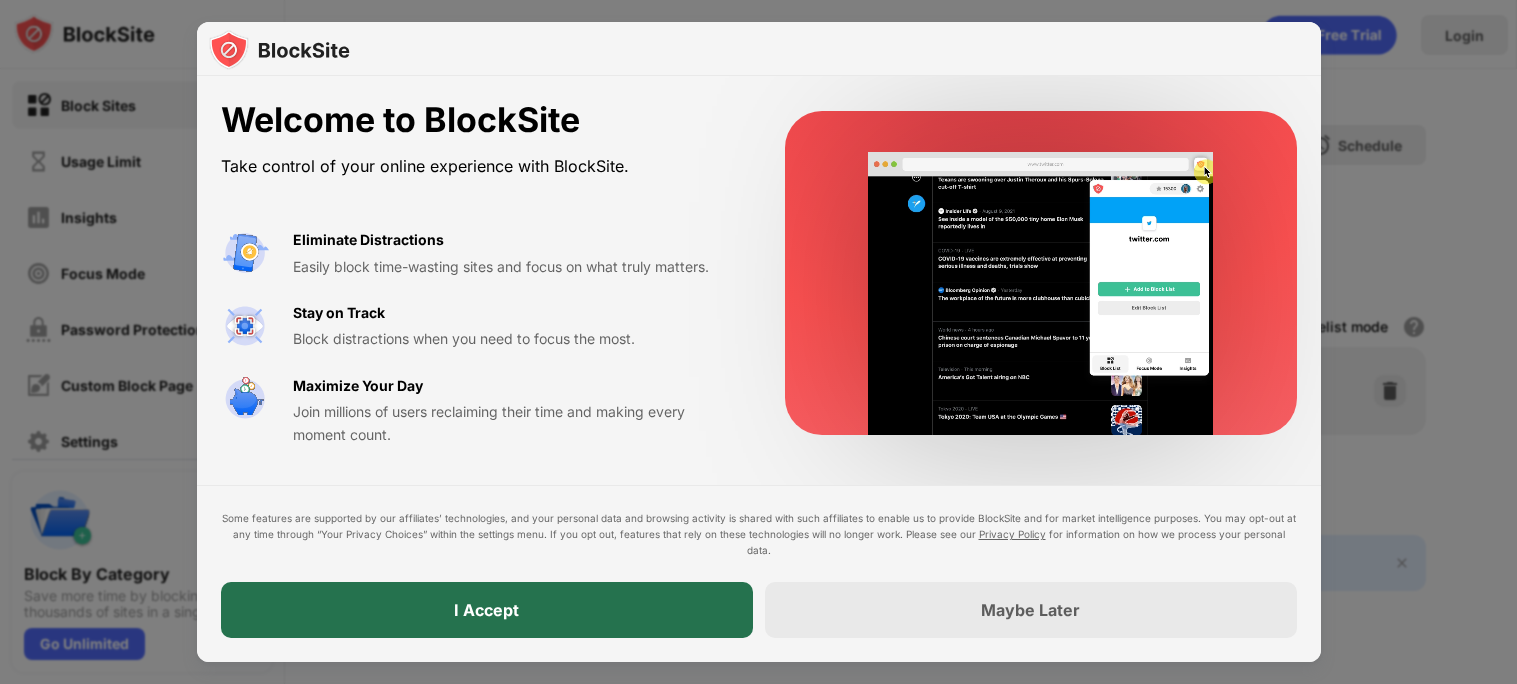 click on "I Accept" at bounding box center [486, 610] 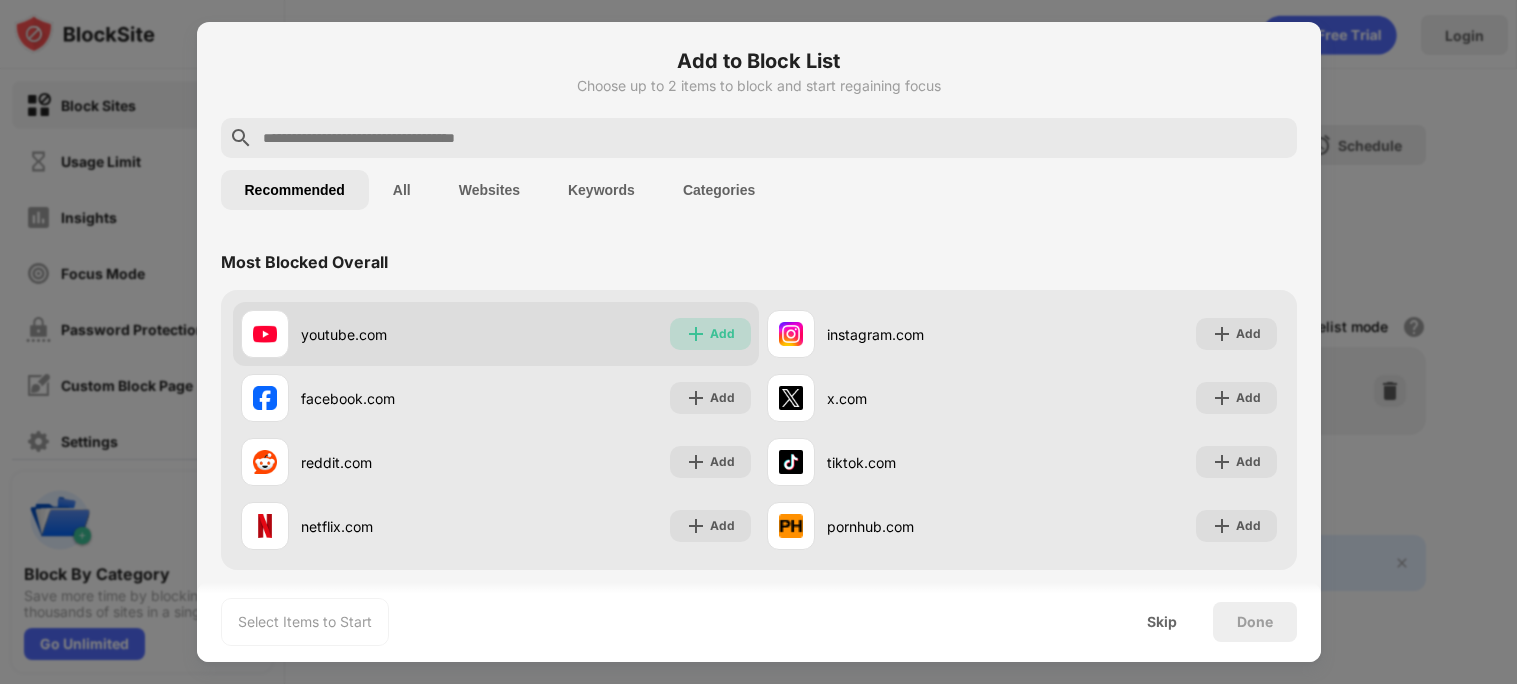 click at bounding box center [696, 334] 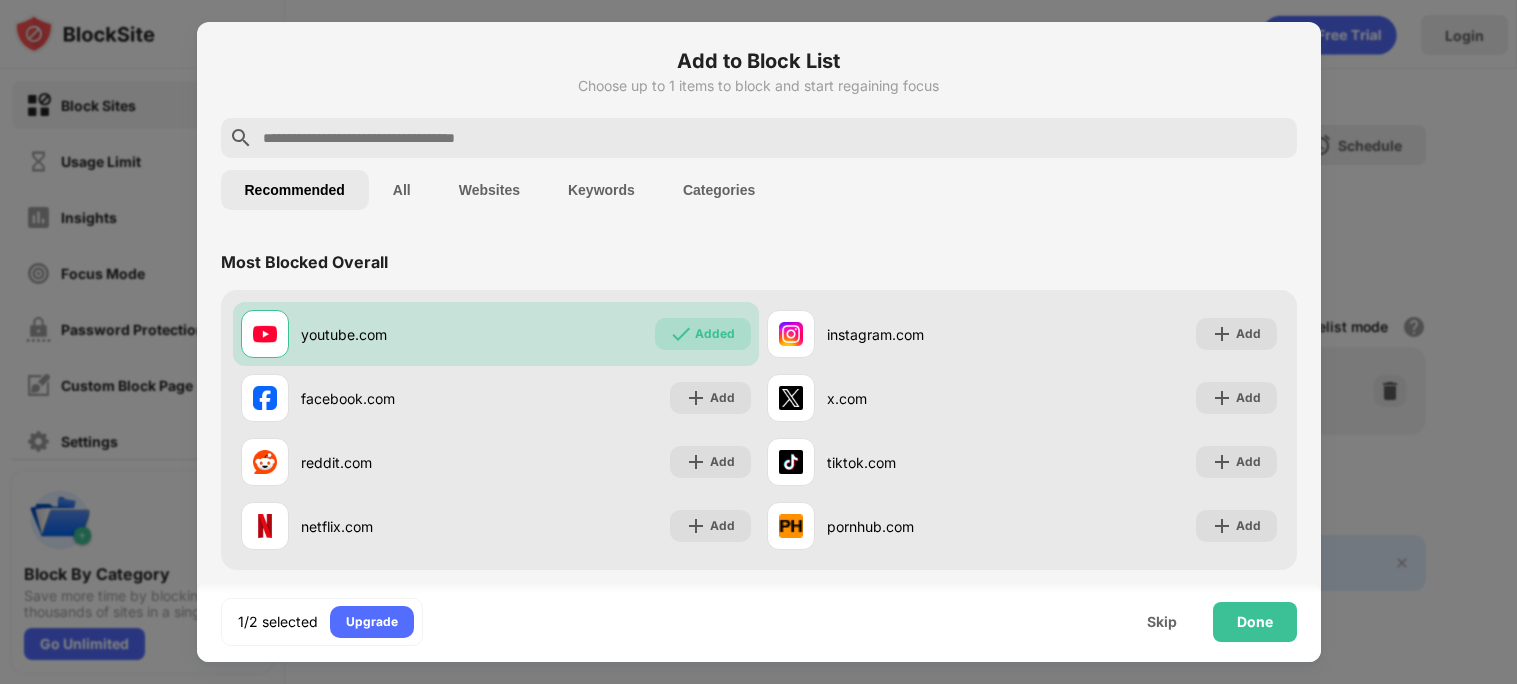 click on "All" at bounding box center [402, 190] 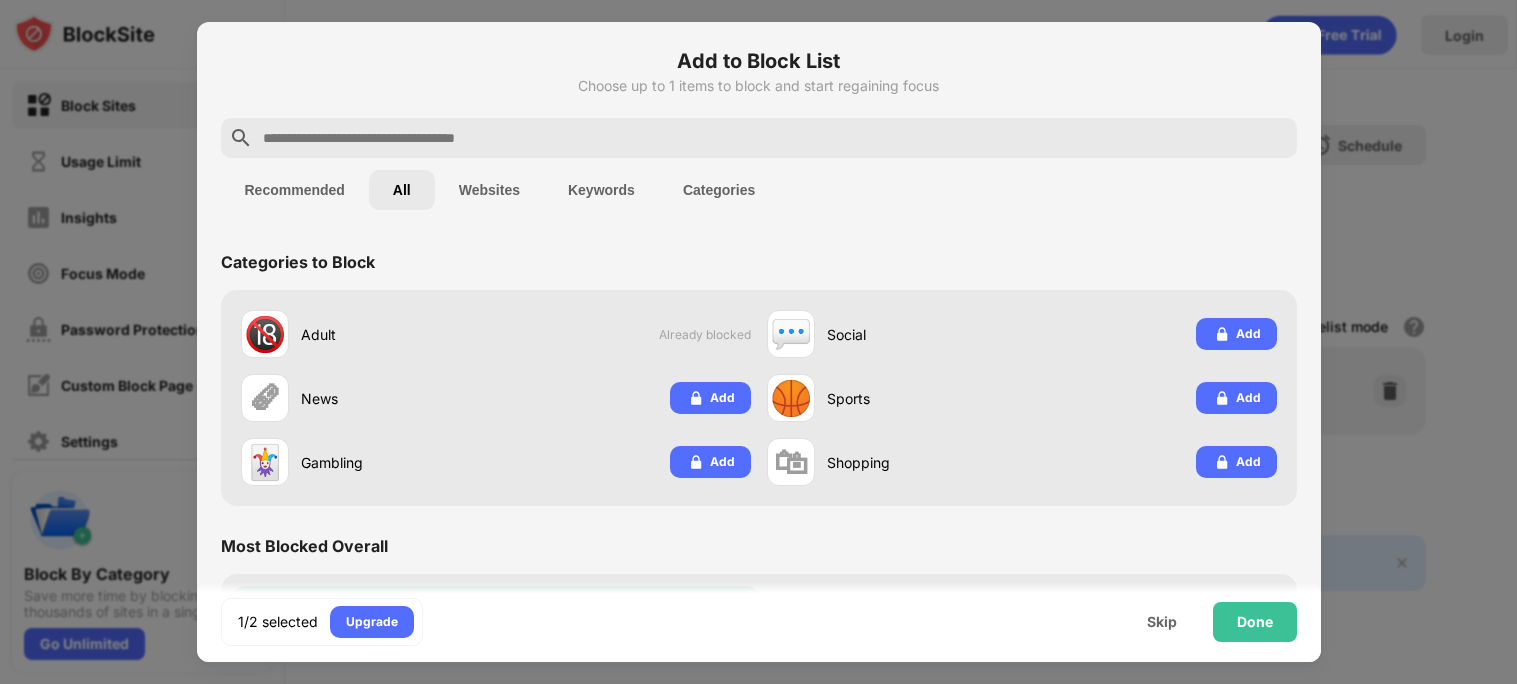 click on "Websites" at bounding box center [489, 190] 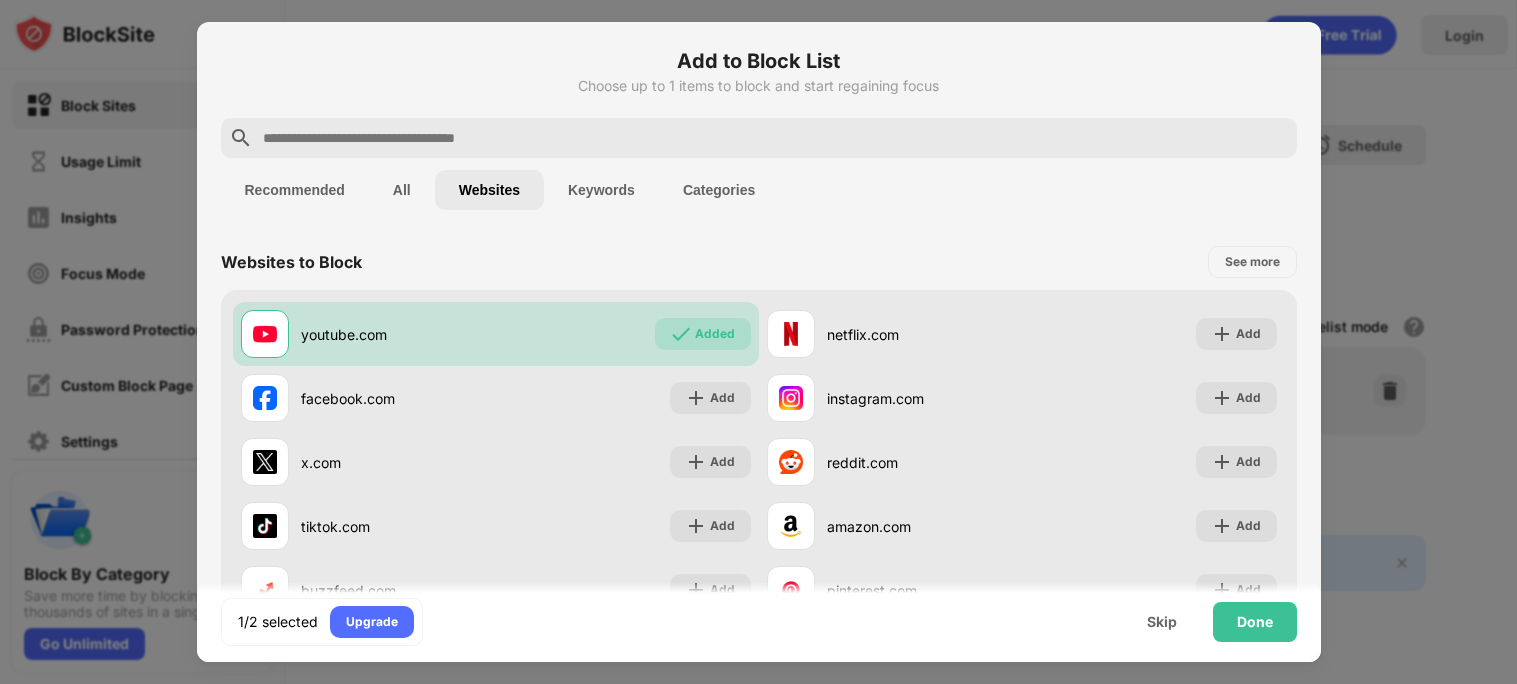 click on "Keywords" at bounding box center (601, 190) 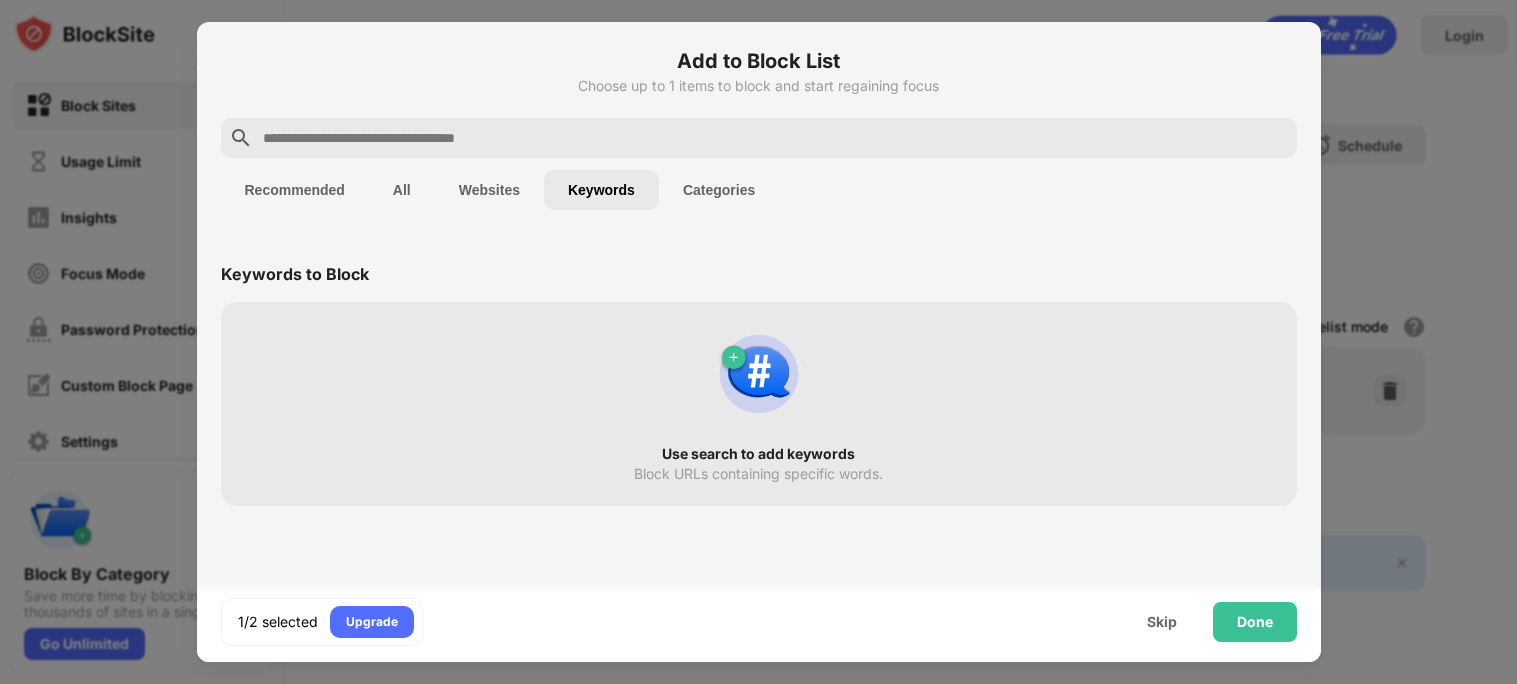 click on "Categories" at bounding box center [719, 190] 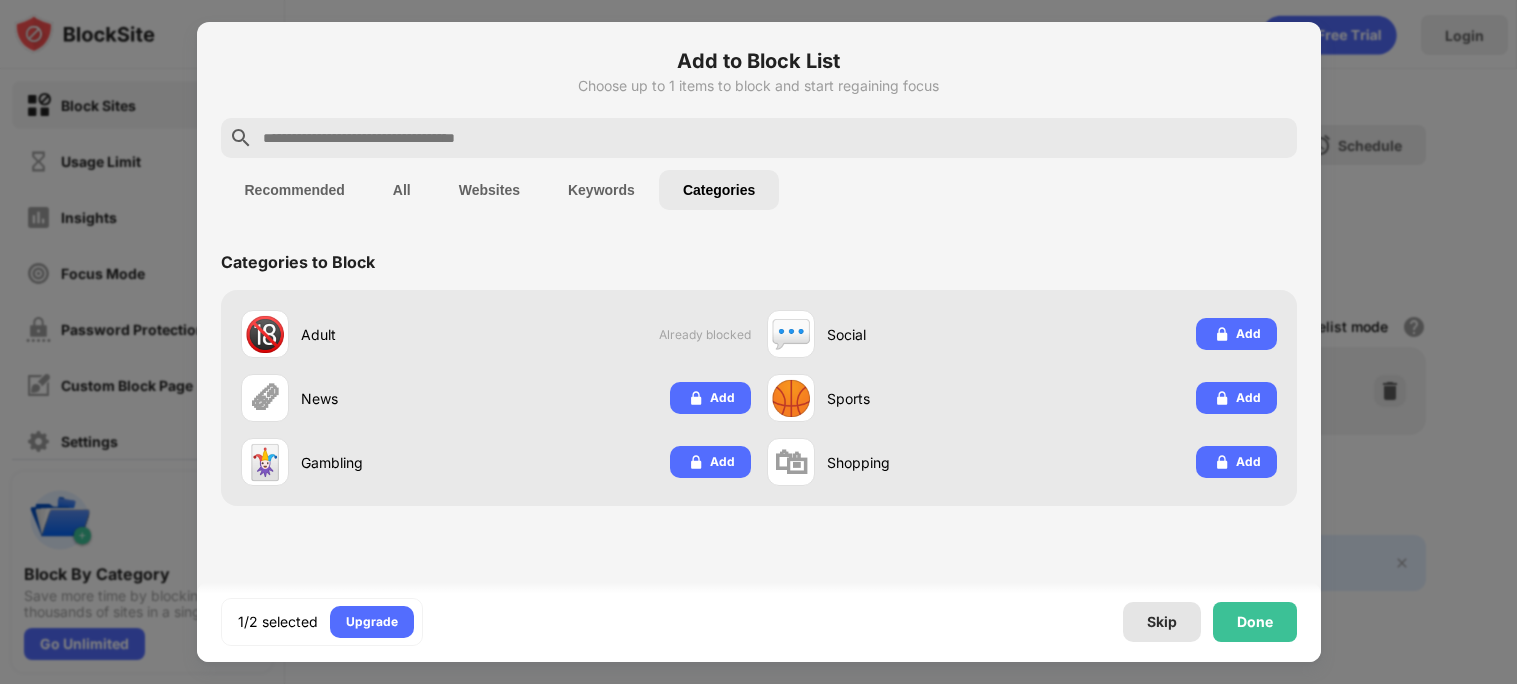 click on "Skip" at bounding box center [1162, 622] 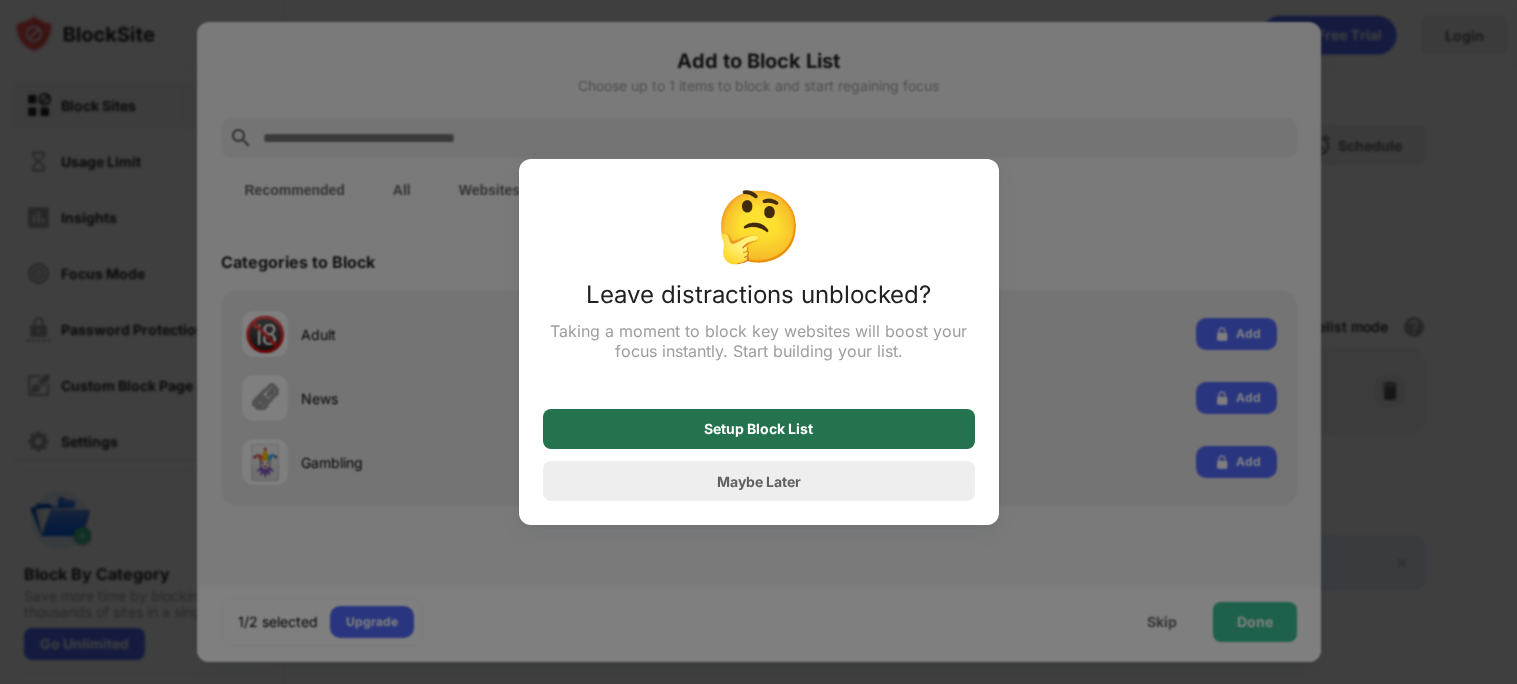 click on "Setup Block List" at bounding box center (758, 429) 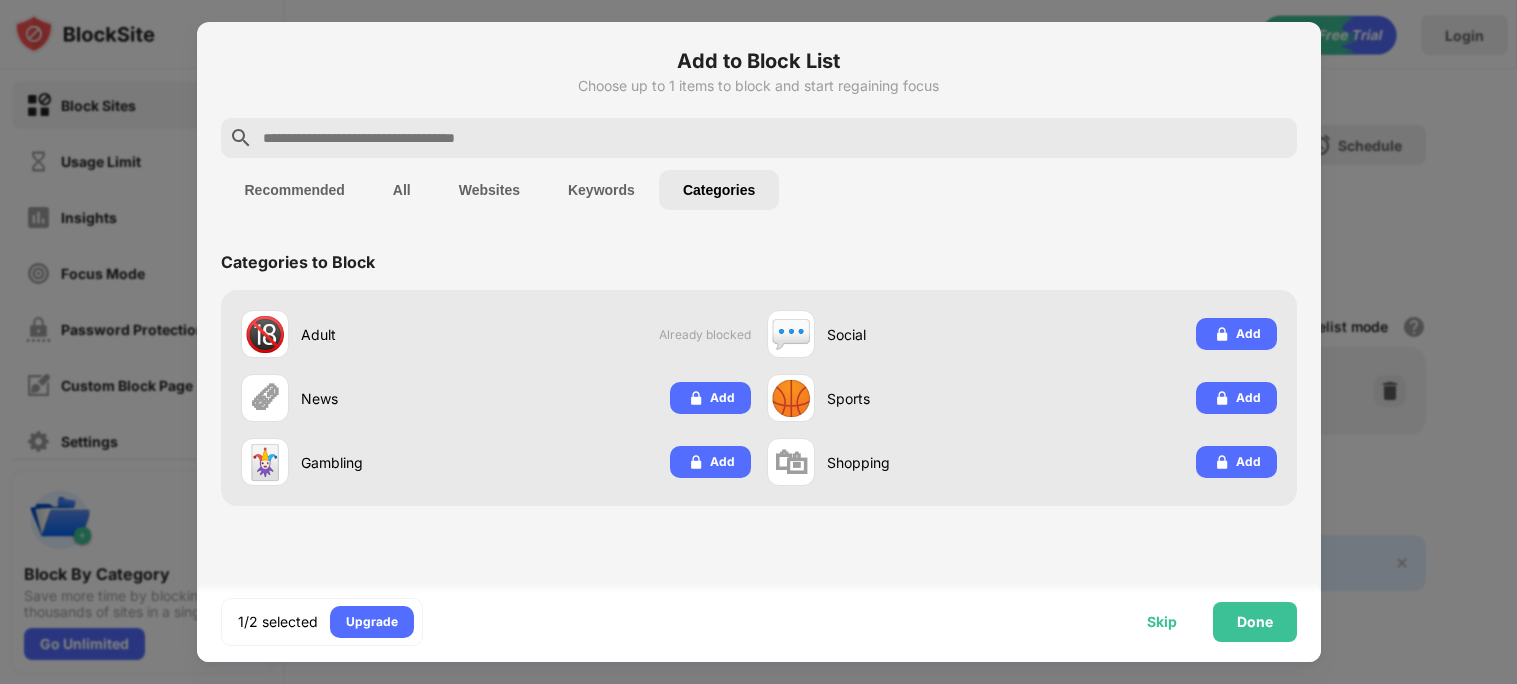 click on "Skip" at bounding box center [1162, 622] 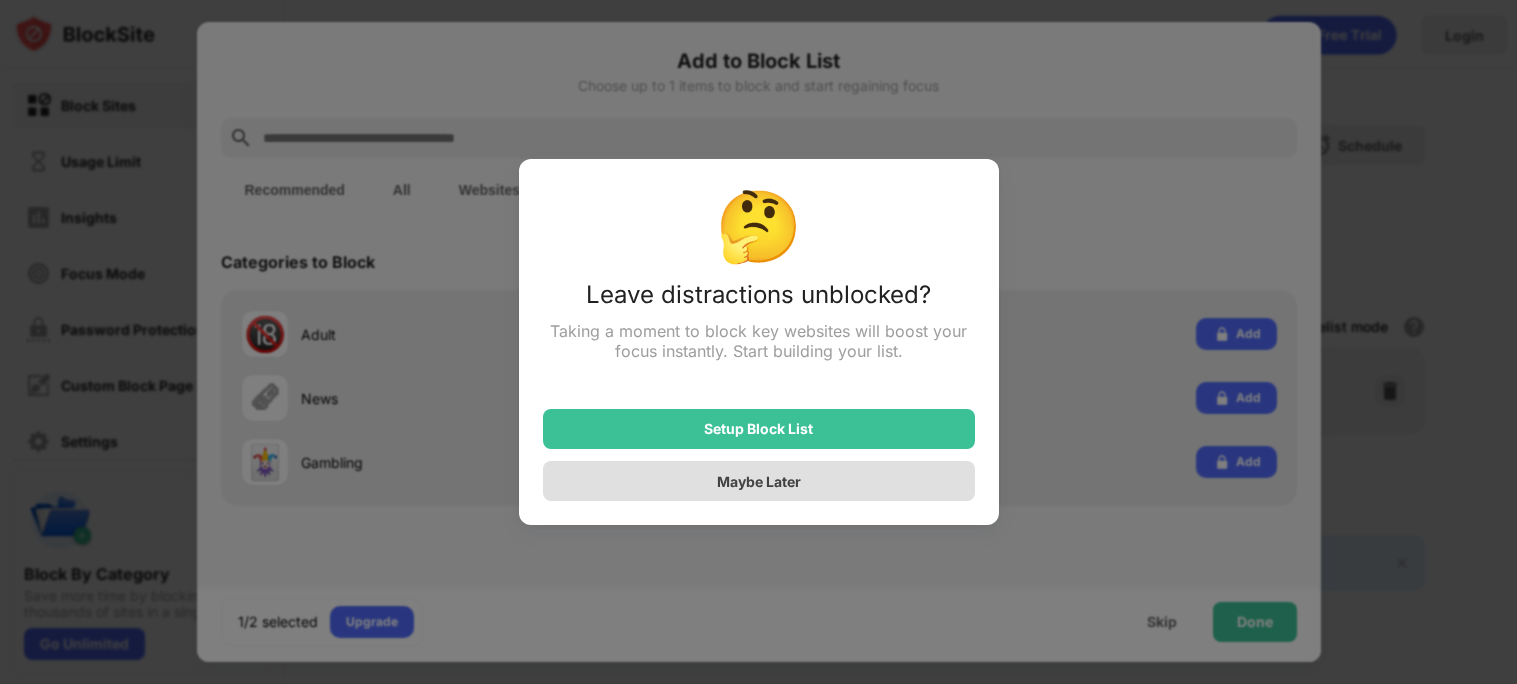 click on "Maybe Later" at bounding box center (759, 481) 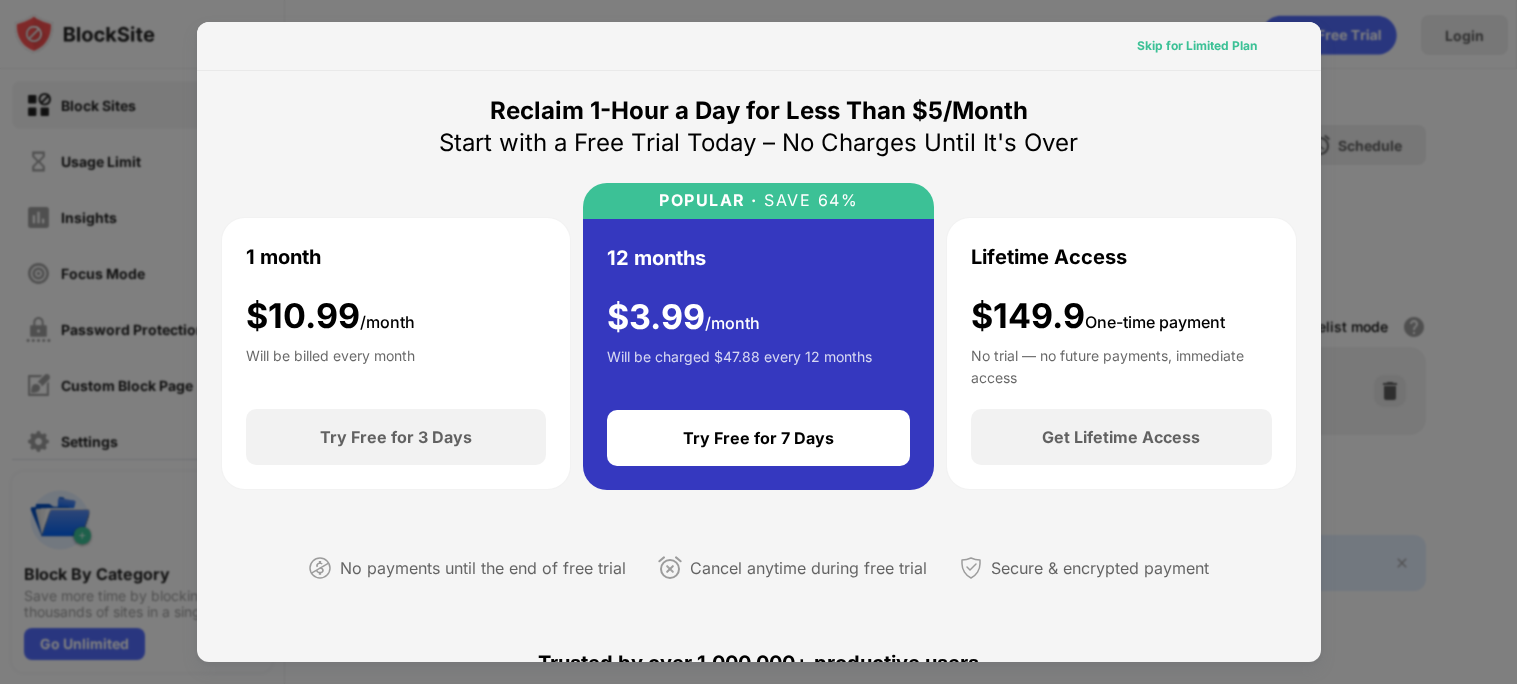 click on "Skip for Limited Plan" at bounding box center [1197, 46] 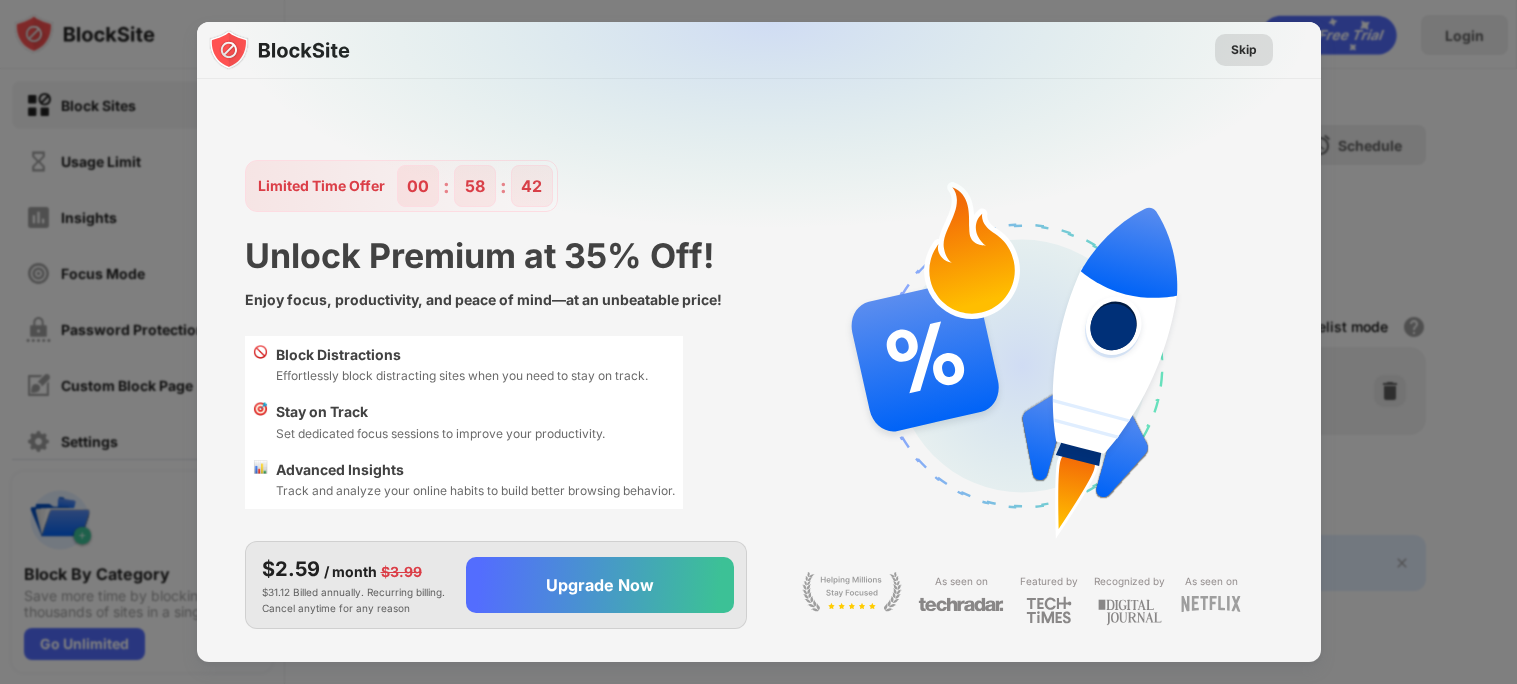 click on "Skip" at bounding box center (1244, 50) 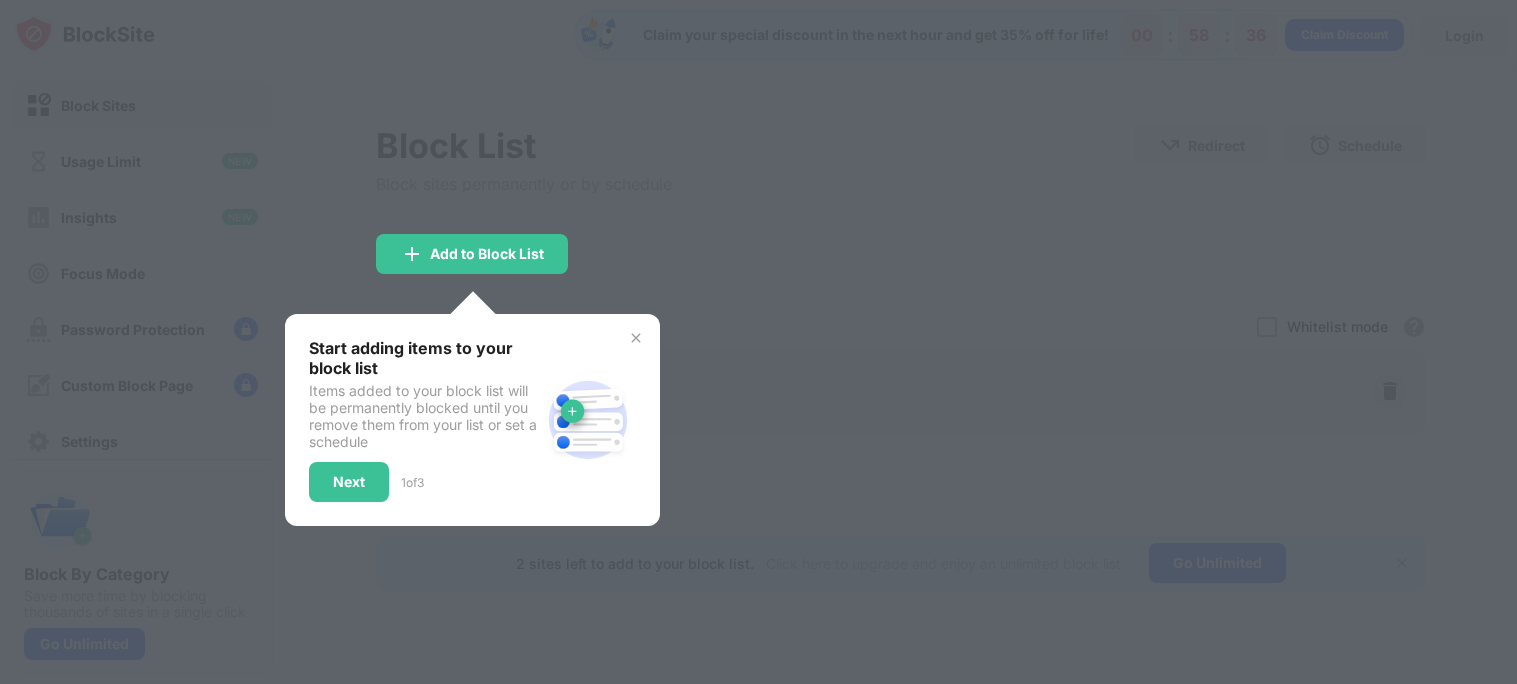 click at bounding box center [636, 338] 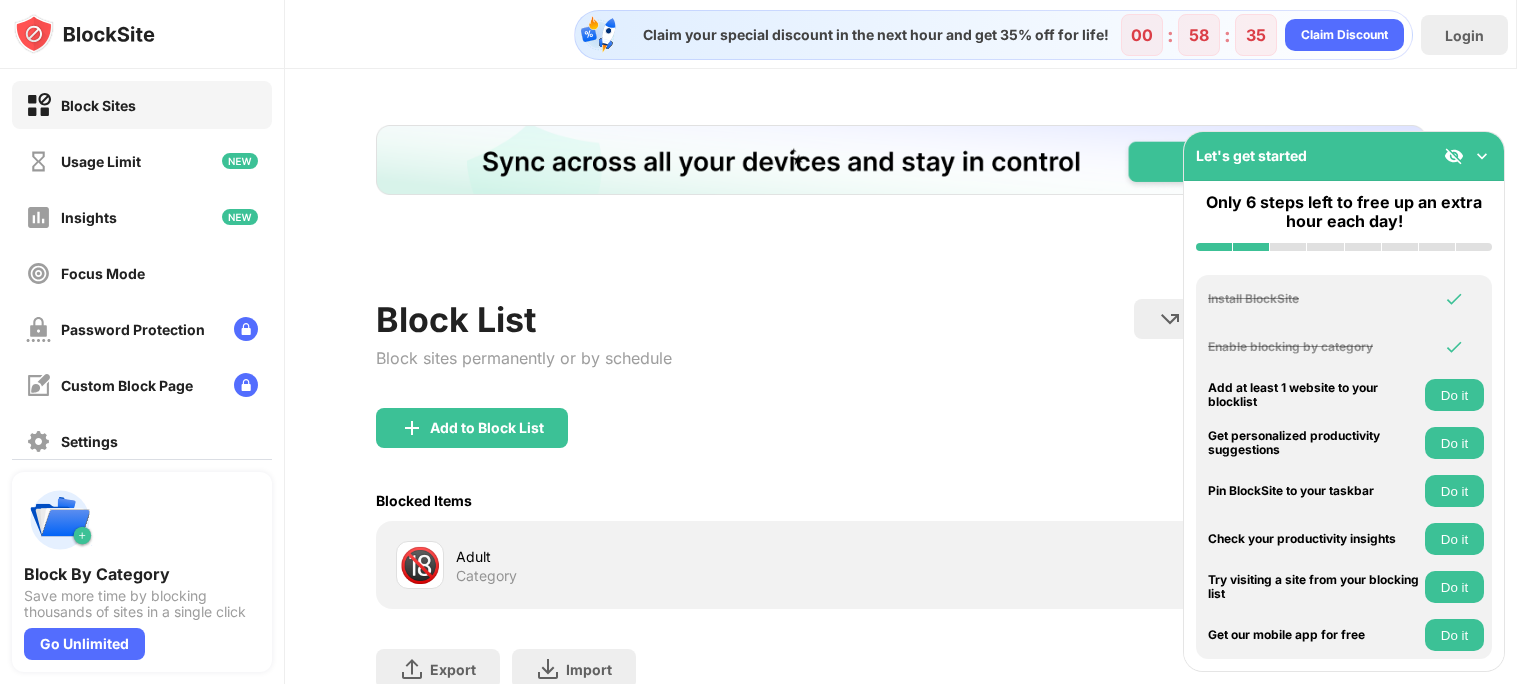 scroll, scrollTop: 0, scrollLeft: 0, axis: both 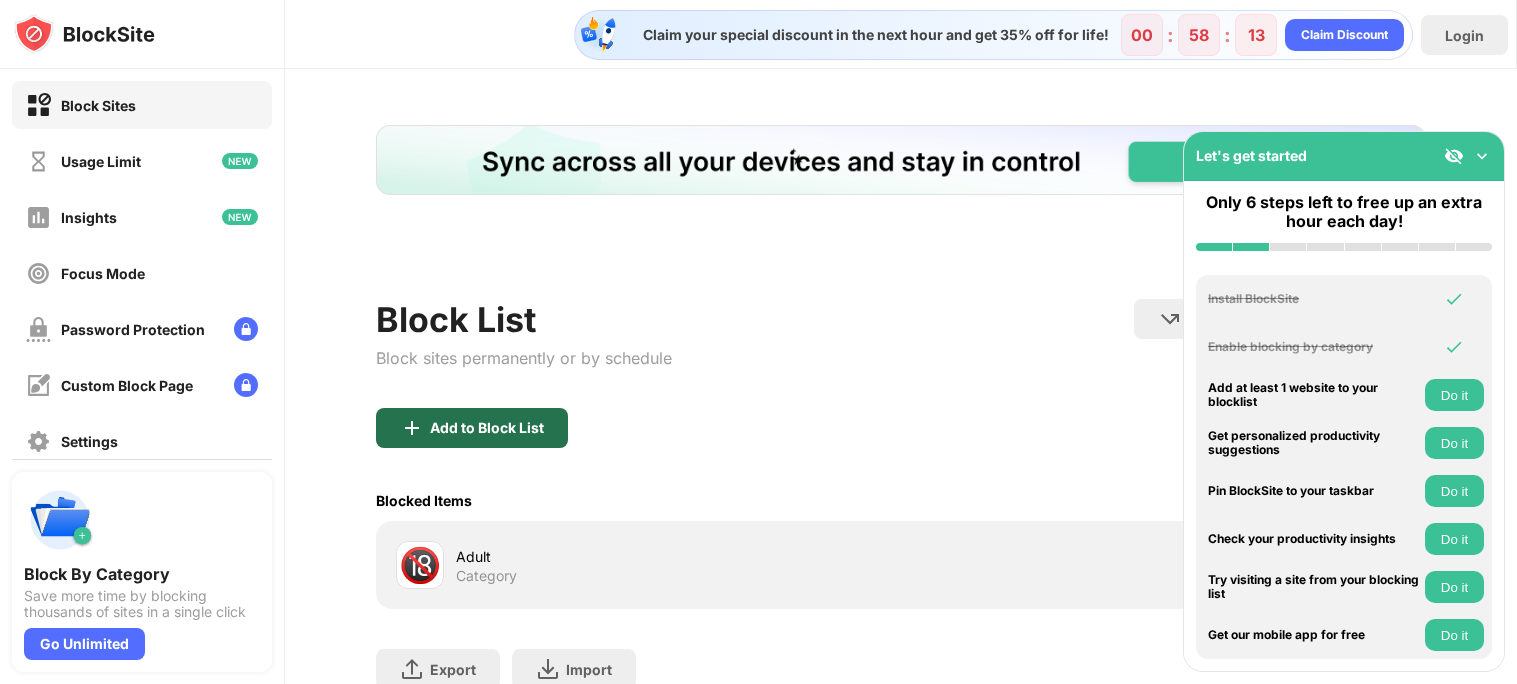 click on "Add to Block List" at bounding box center (472, 428) 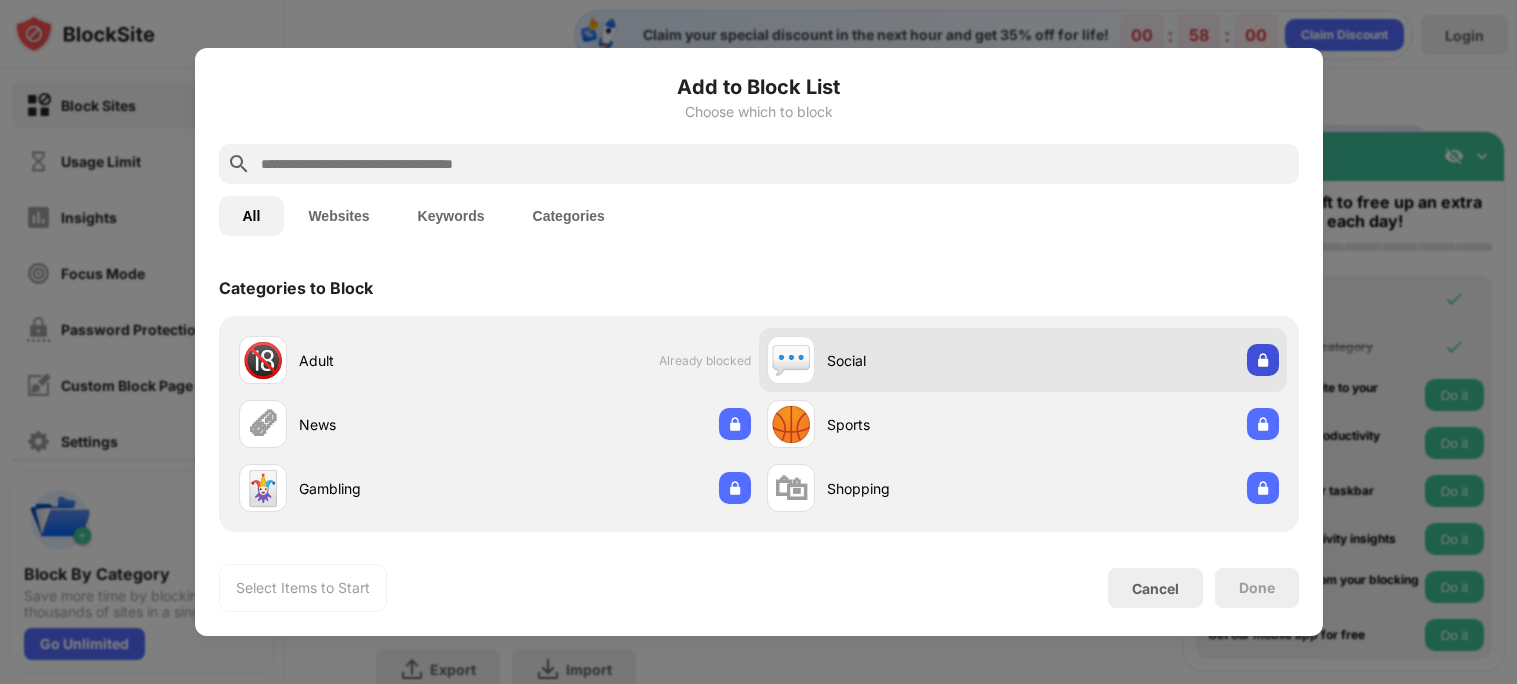 click at bounding box center (1263, 360) 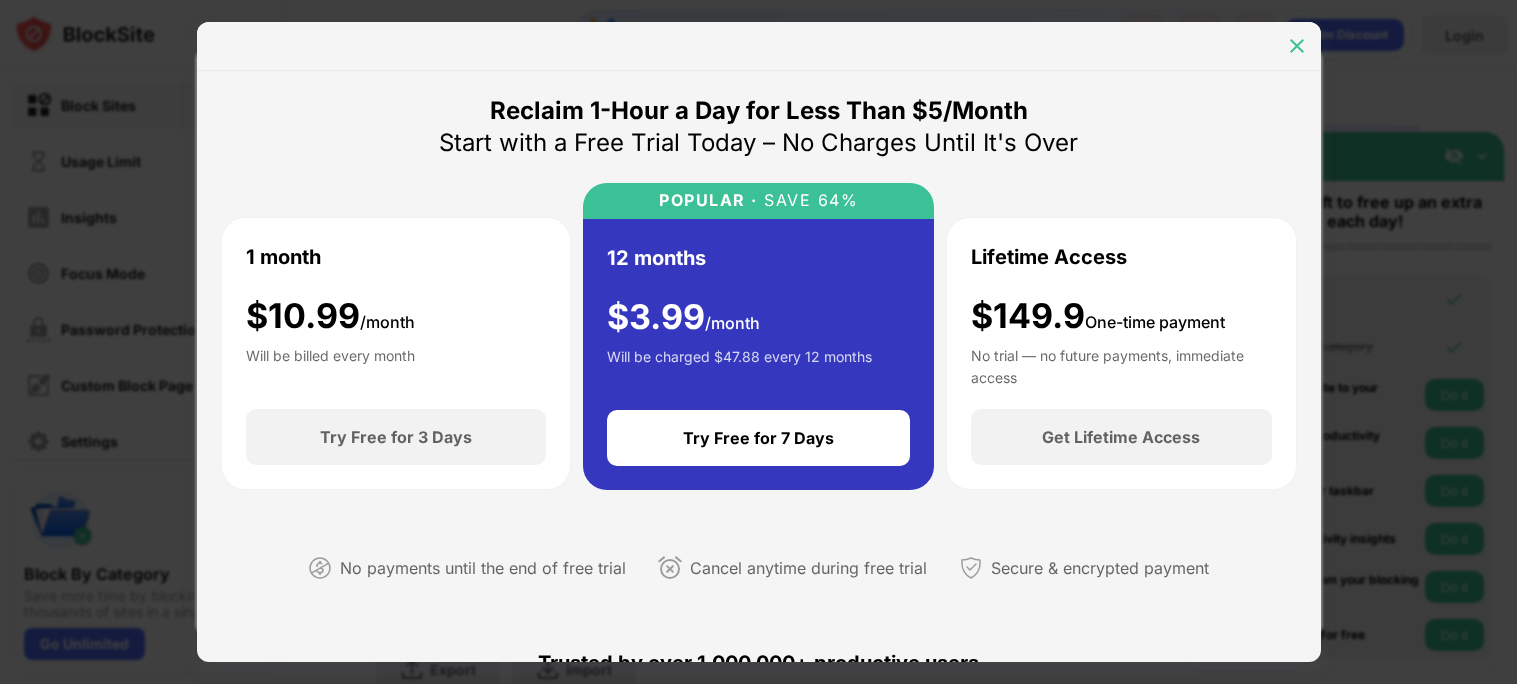 click at bounding box center [1297, 46] 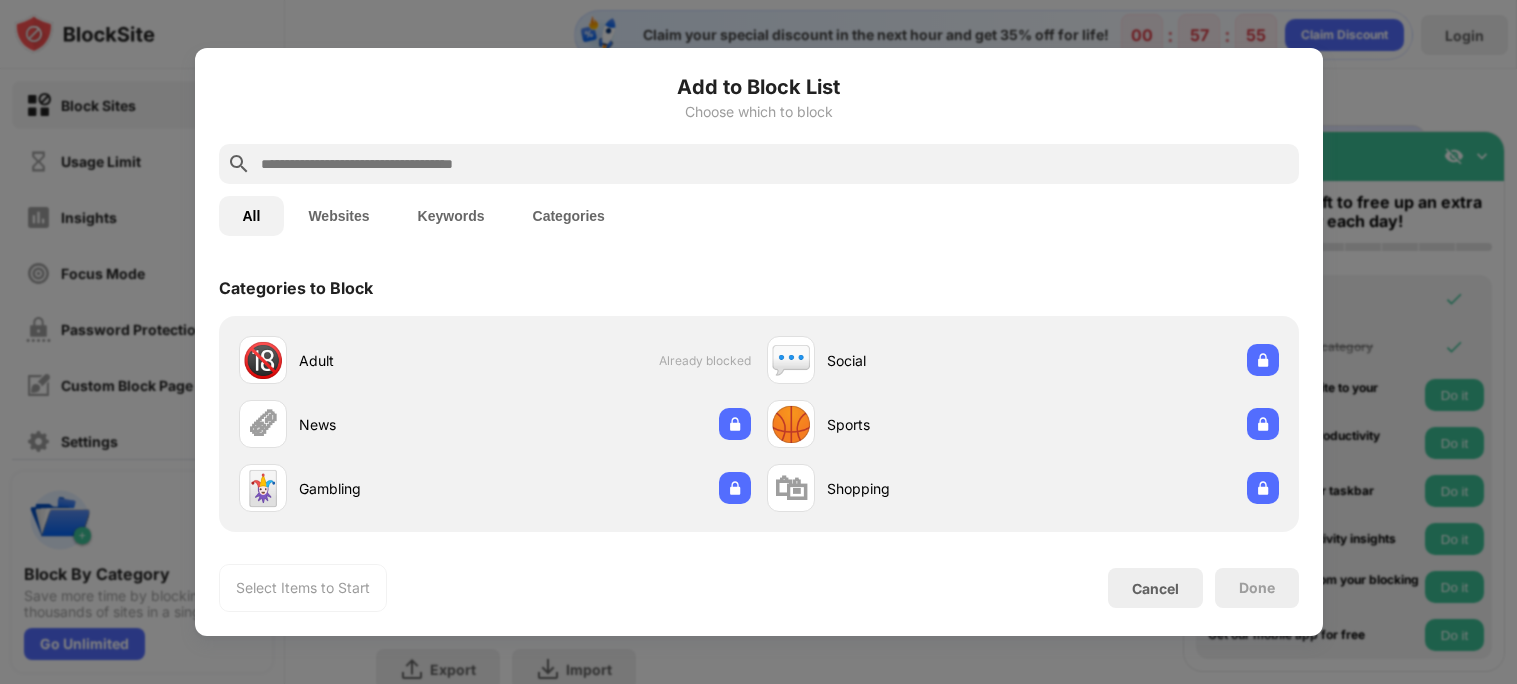 scroll, scrollTop: 0, scrollLeft: 0, axis: both 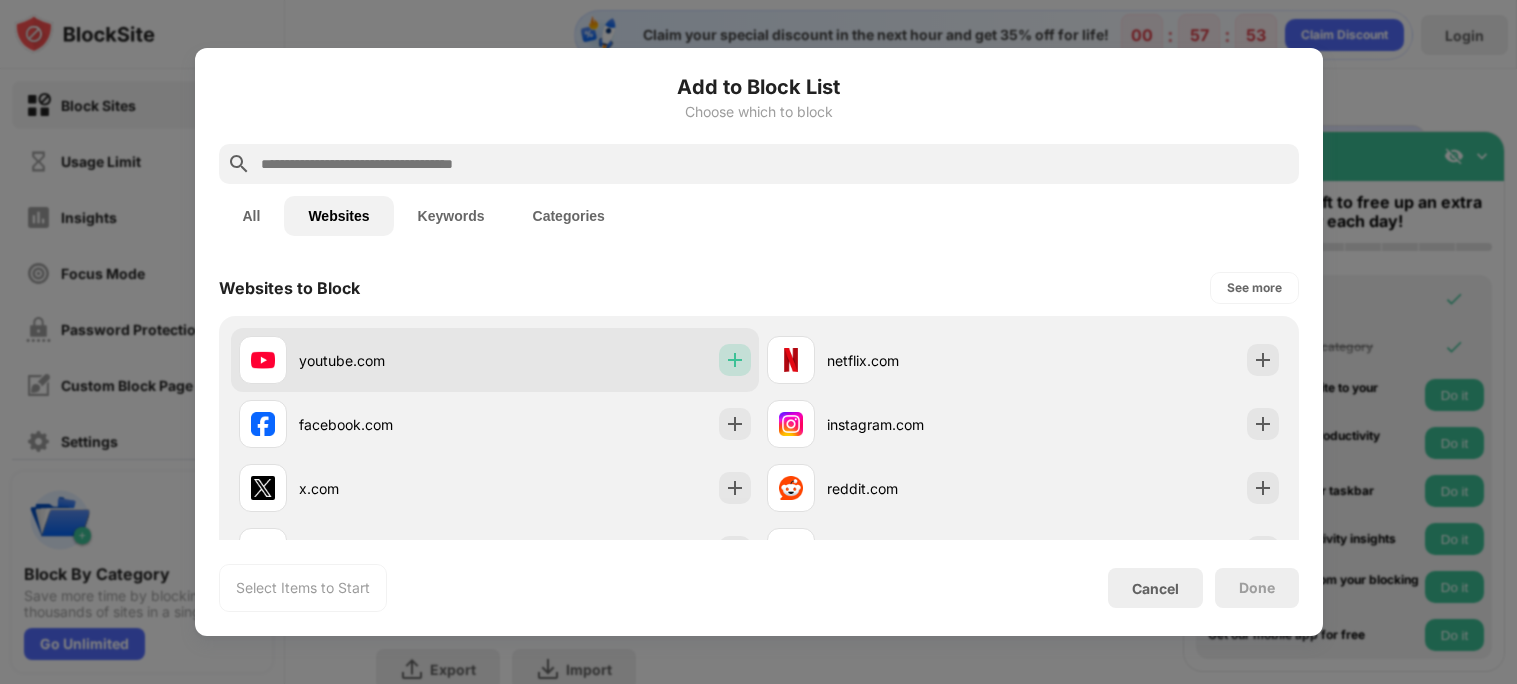 click at bounding box center (735, 360) 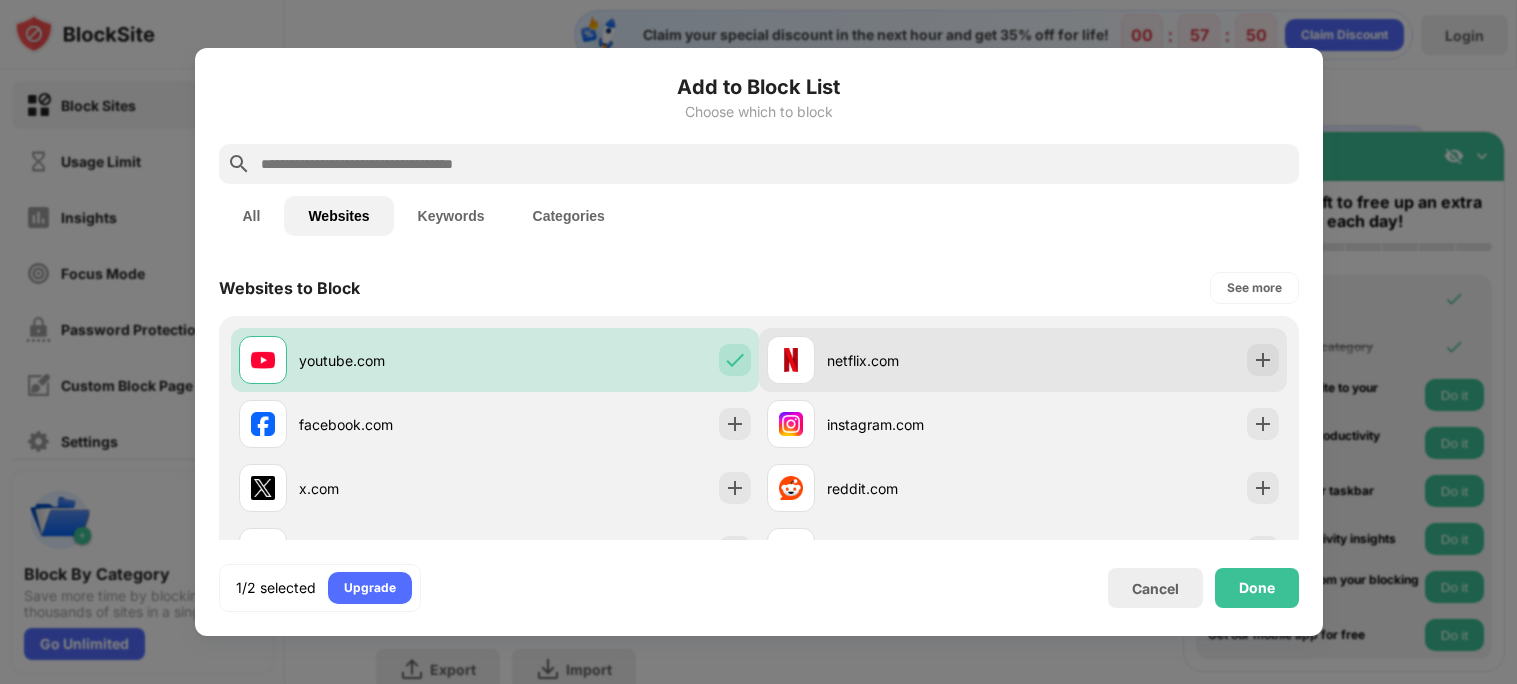 click on "netflix.com" at bounding box center [1023, 360] 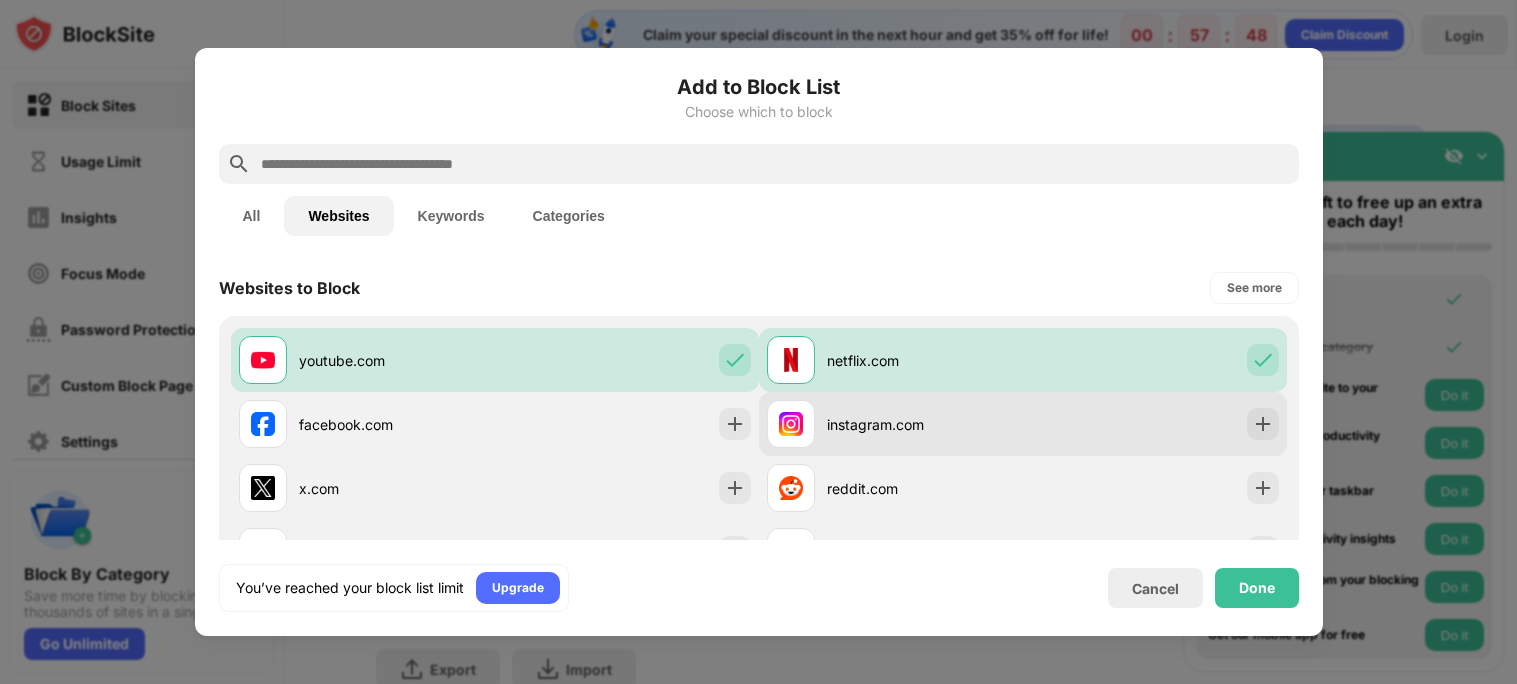 click on "instagram.com" at bounding box center (1023, 424) 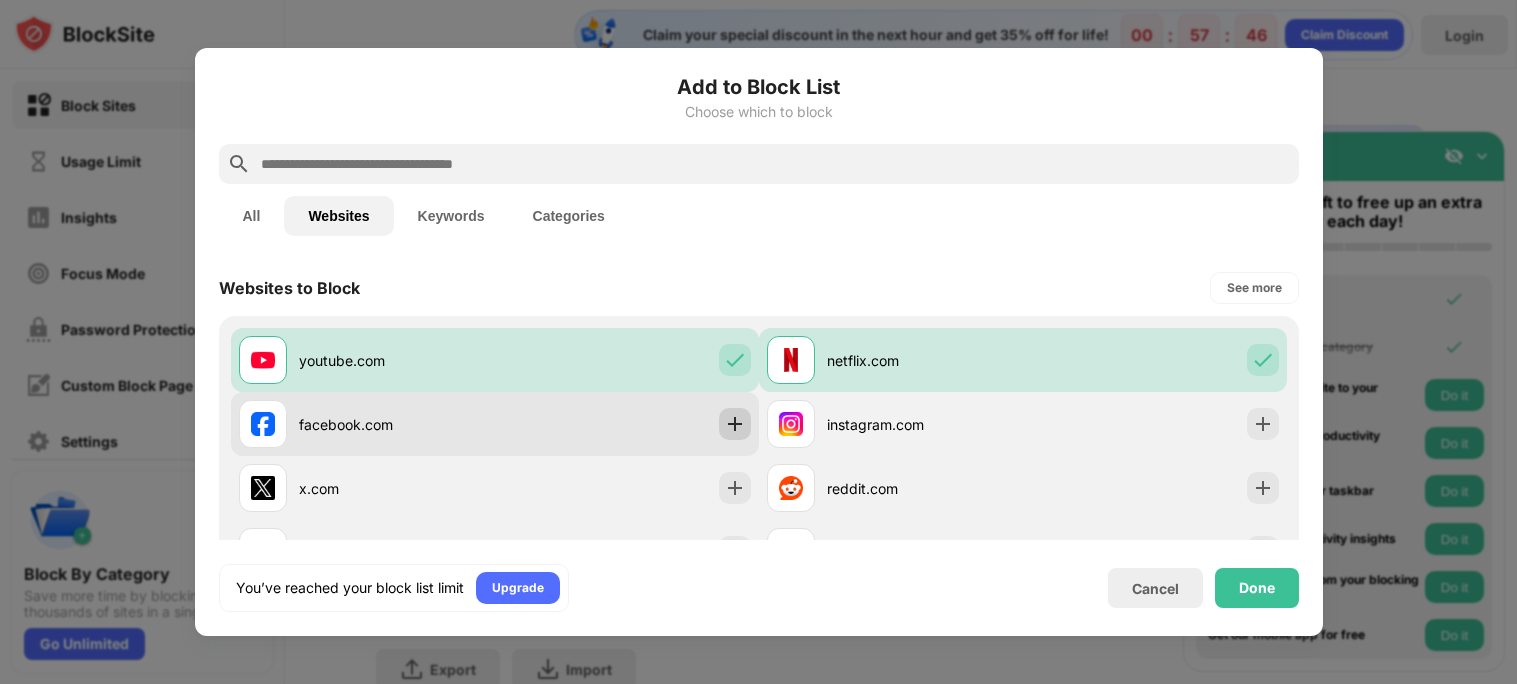 click at bounding box center [735, 424] 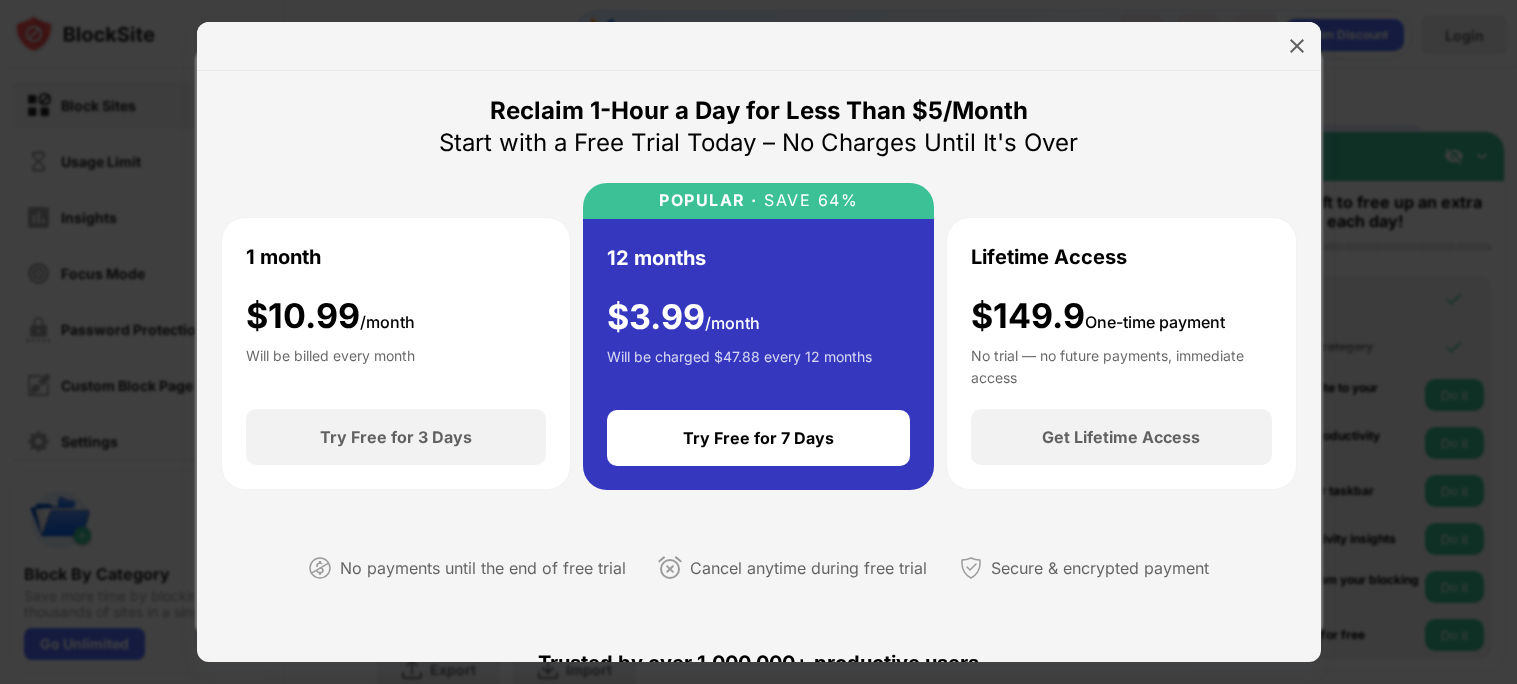 scroll, scrollTop: 0, scrollLeft: 0, axis: both 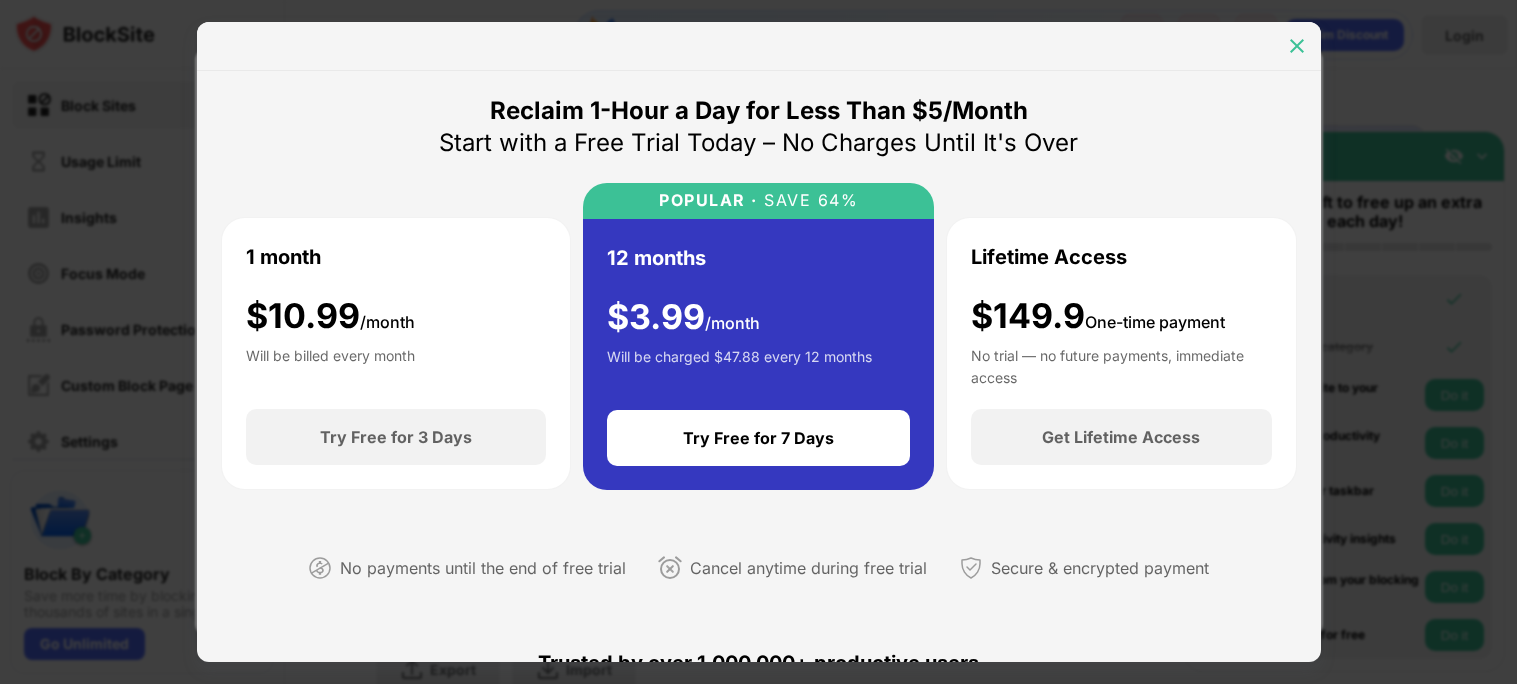click at bounding box center [1297, 46] 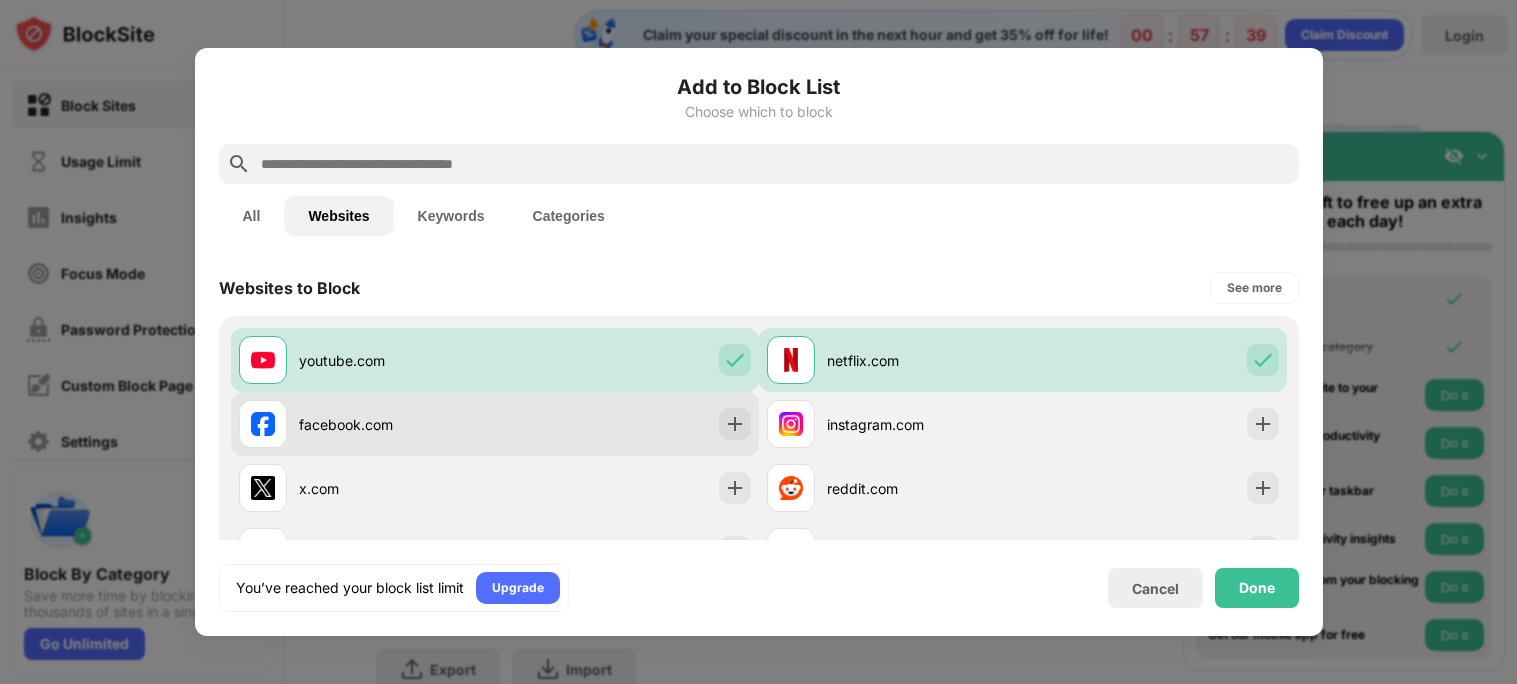 click on "facebook.com" at bounding box center (495, 424) 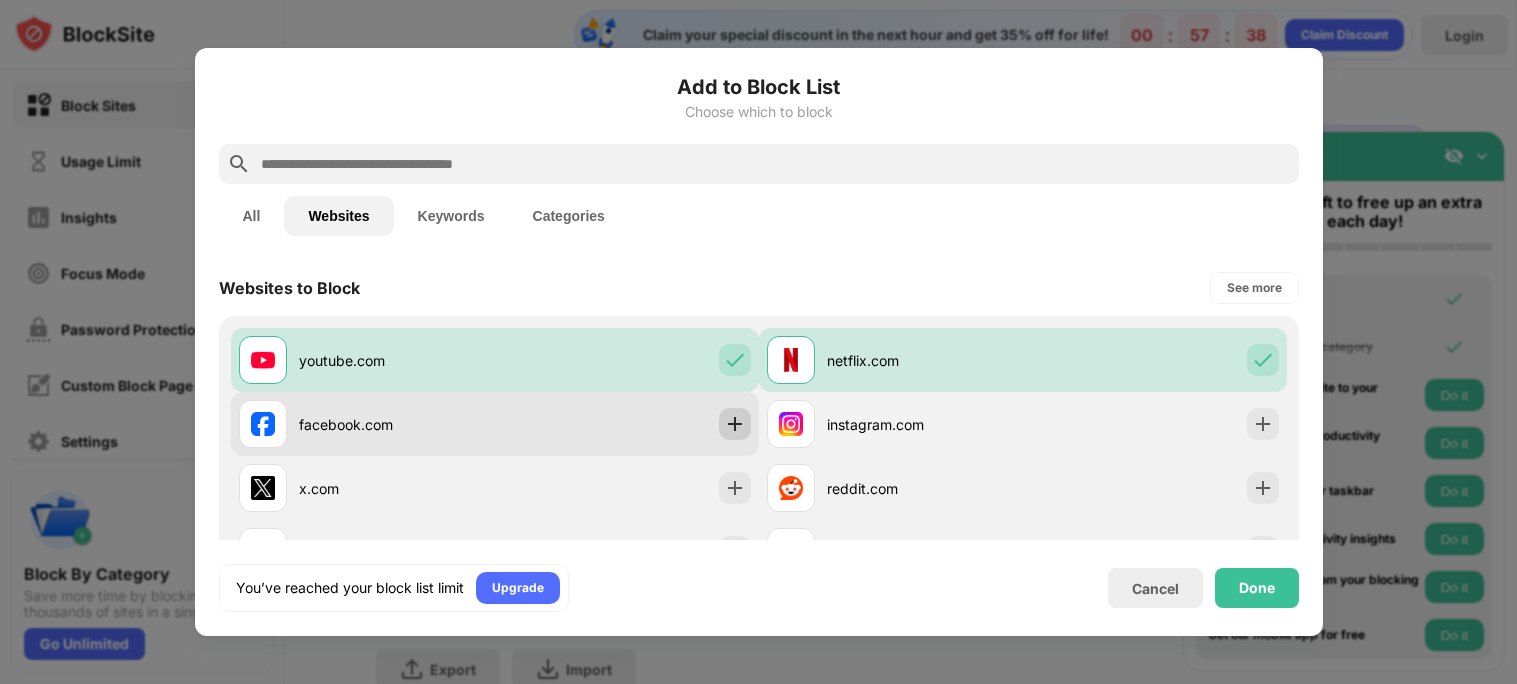 click at bounding box center [735, 424] 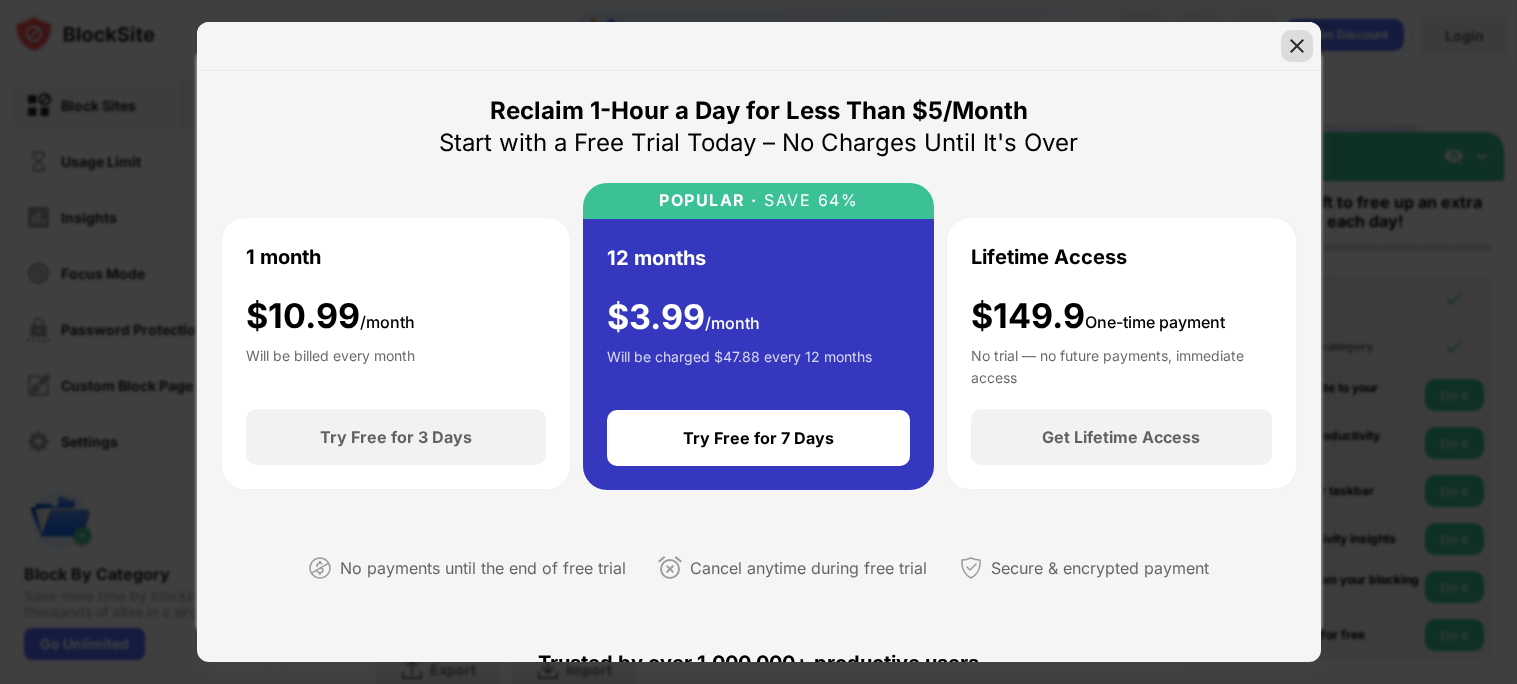 click at bounding box center (1297, 46) 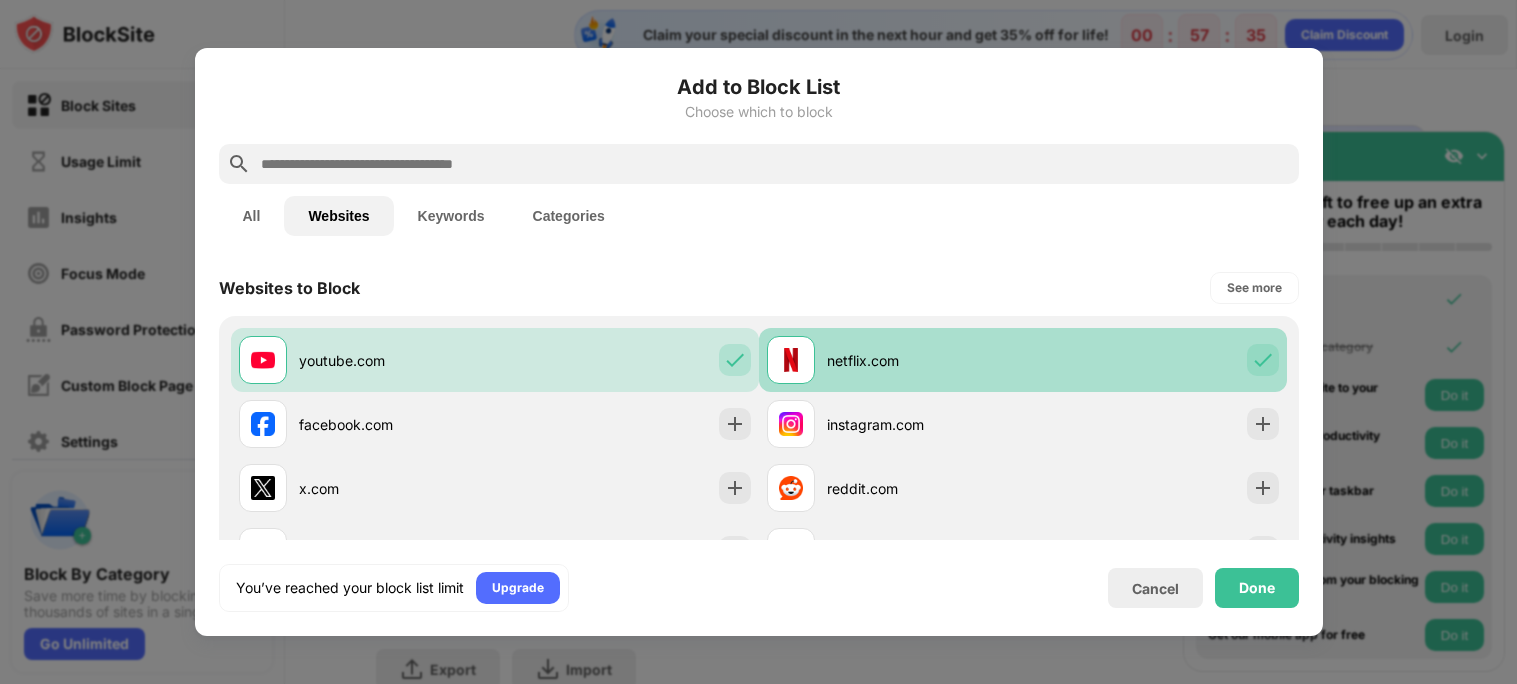 scroll, scrollTop: 0, scrollLeft: 0, axis: both 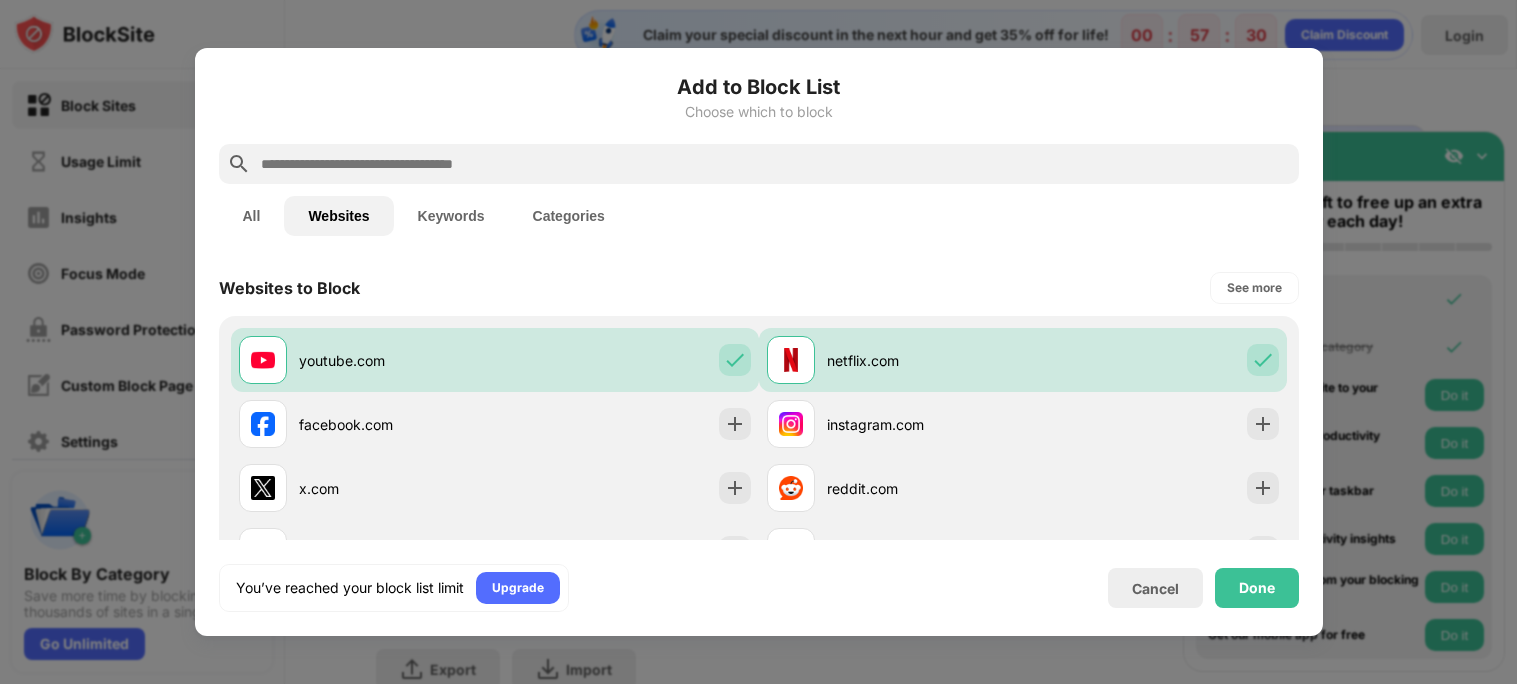 click at bounding box center (775, 164) 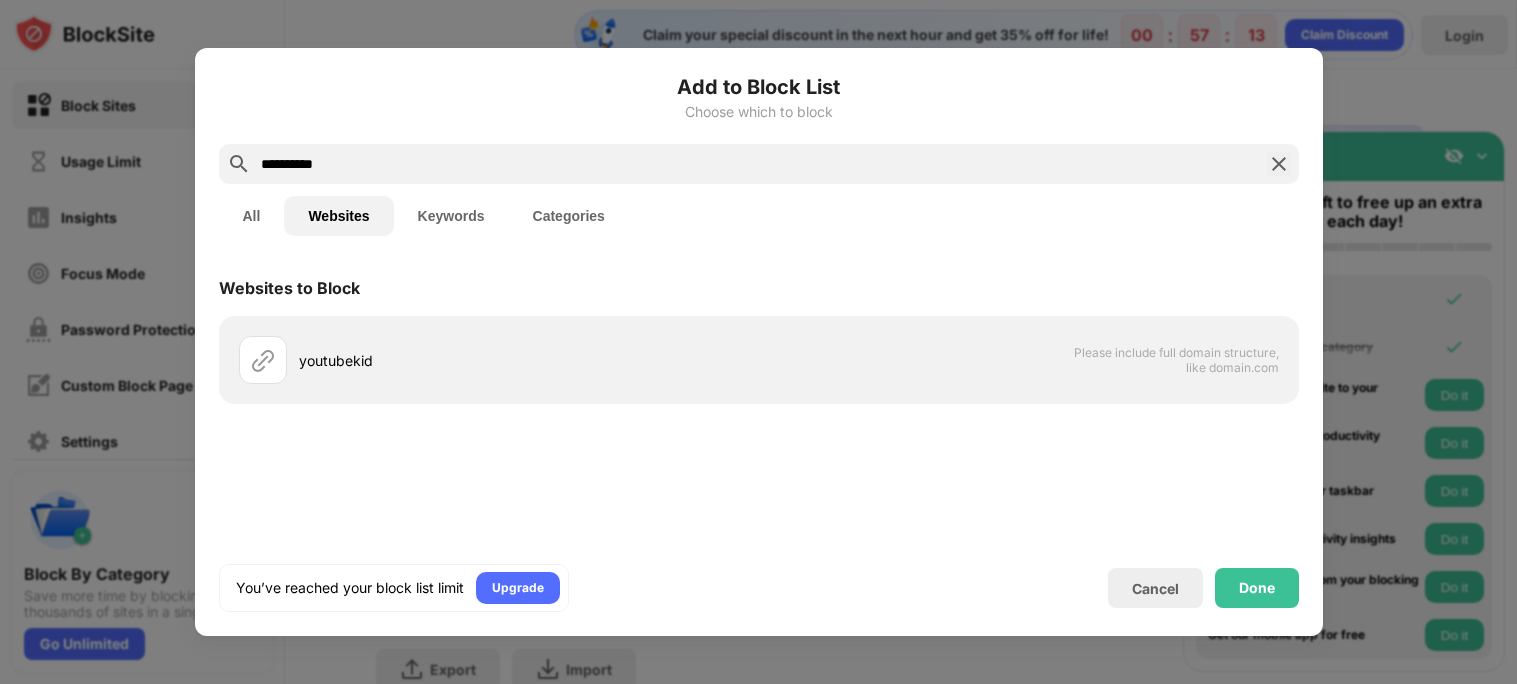 drag, startPoint x: 460, startPoint y: 152, endPoint x: 205, endPoint y: 141, distance: 255.23715 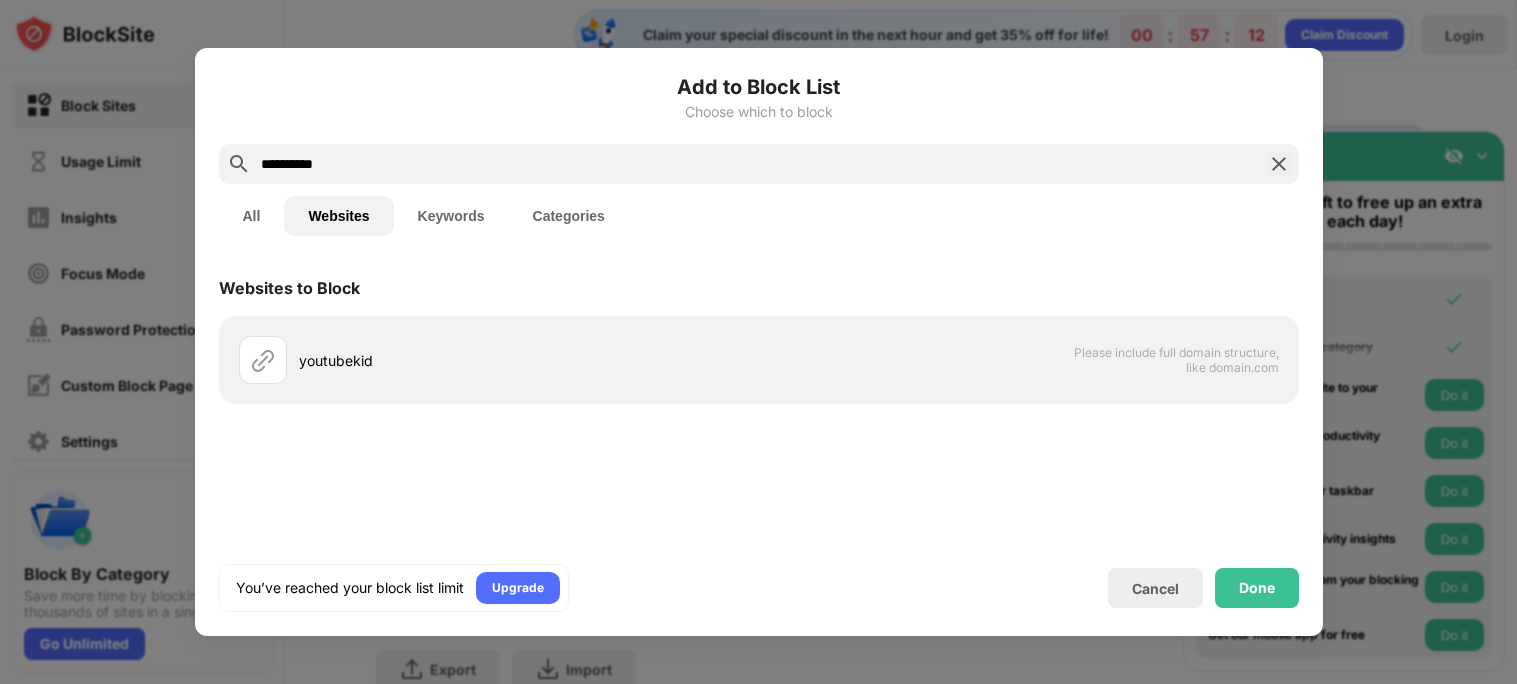 click on "**********" at bounding box center [759, 342] 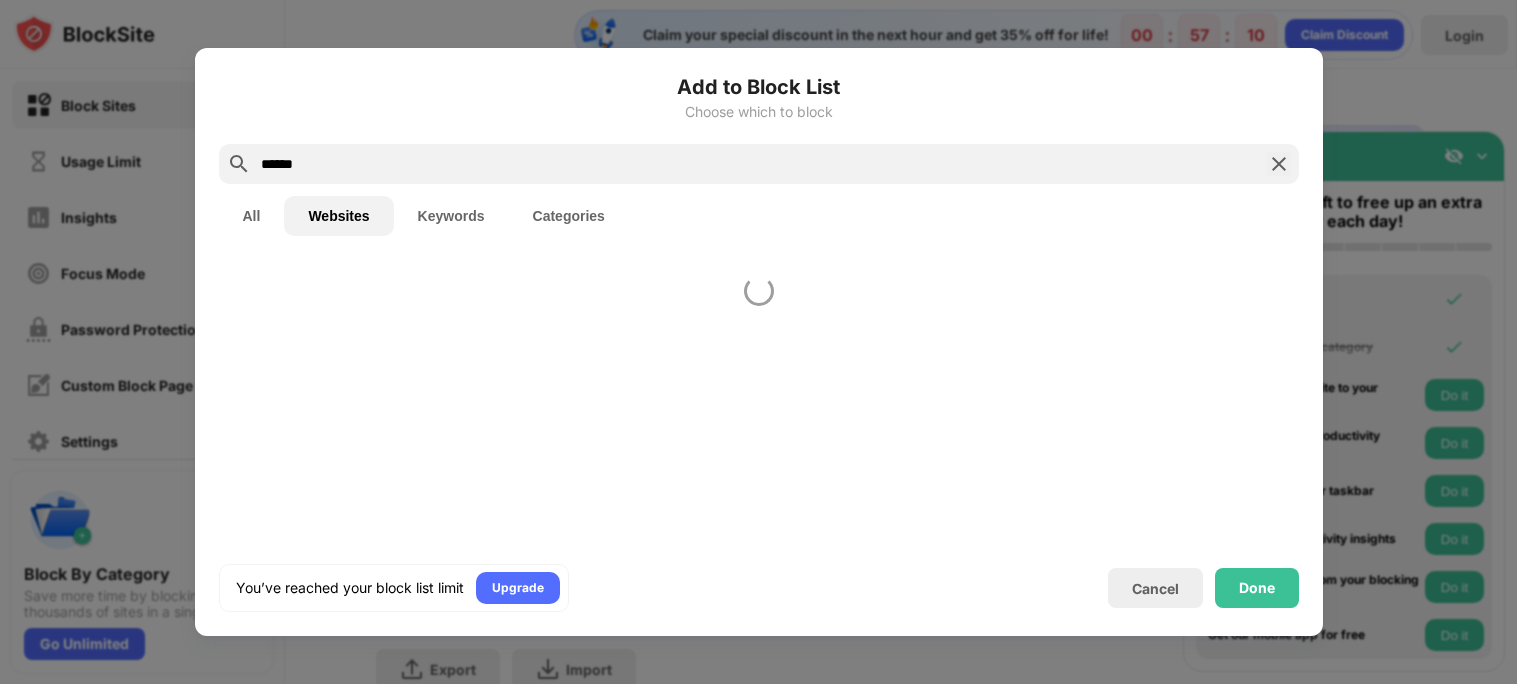 type on "*******" 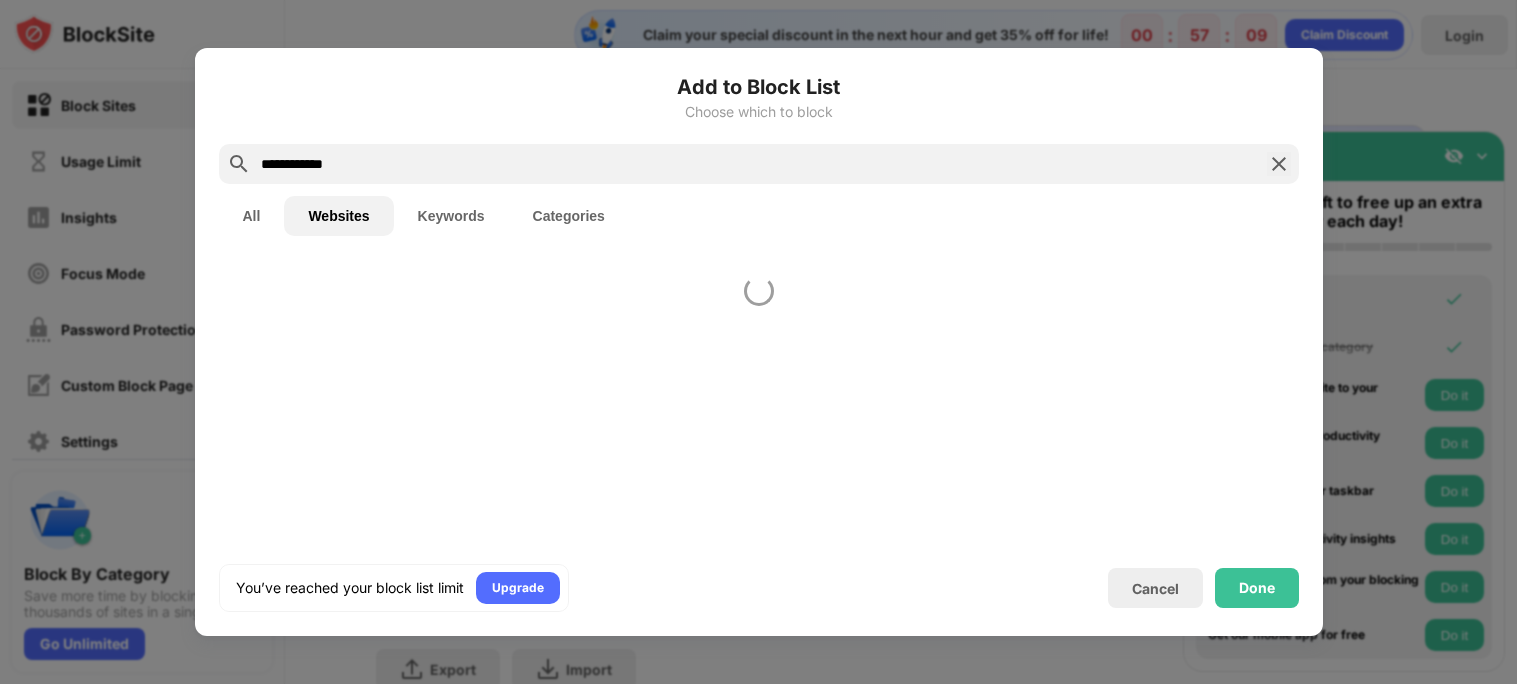 type on "**********" 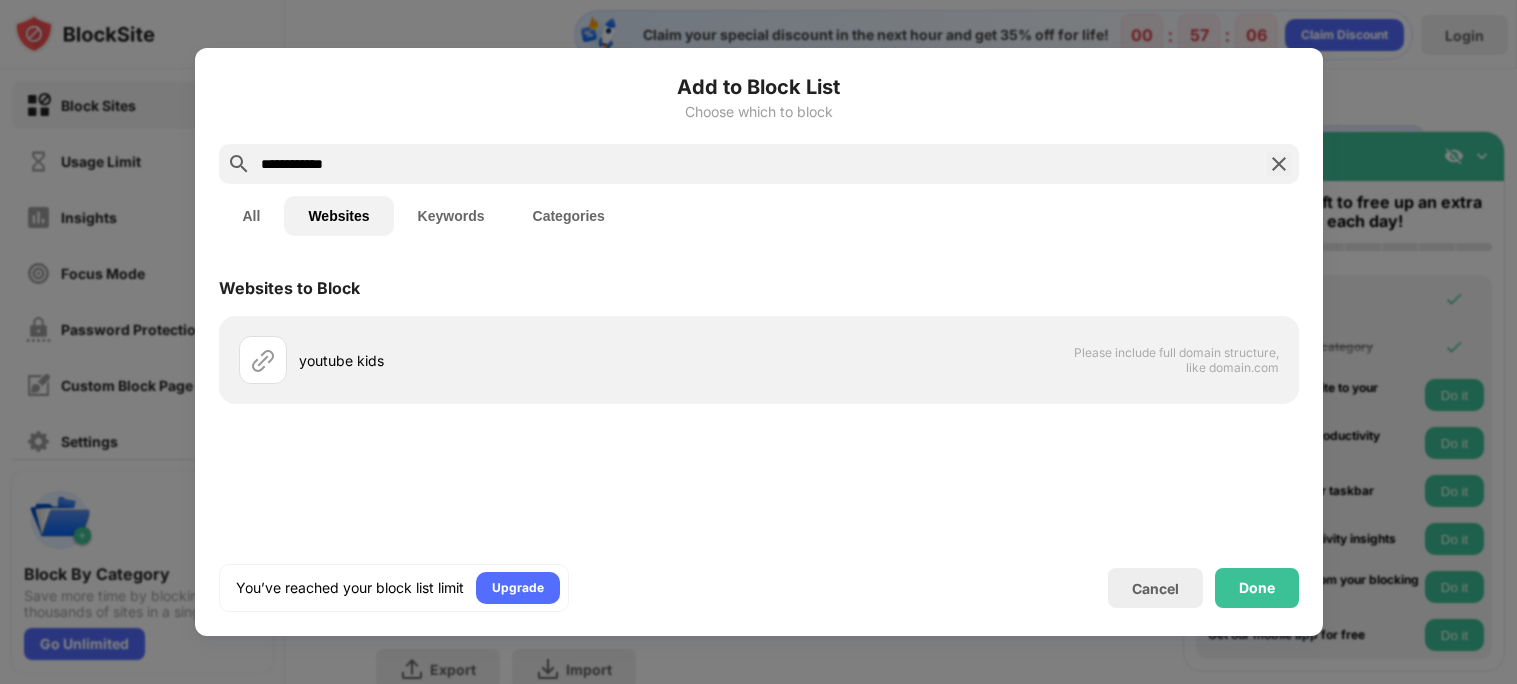 click on "You’ve reached your block list limit Upgrade Cancel Done" at bounding box center [759, 588] 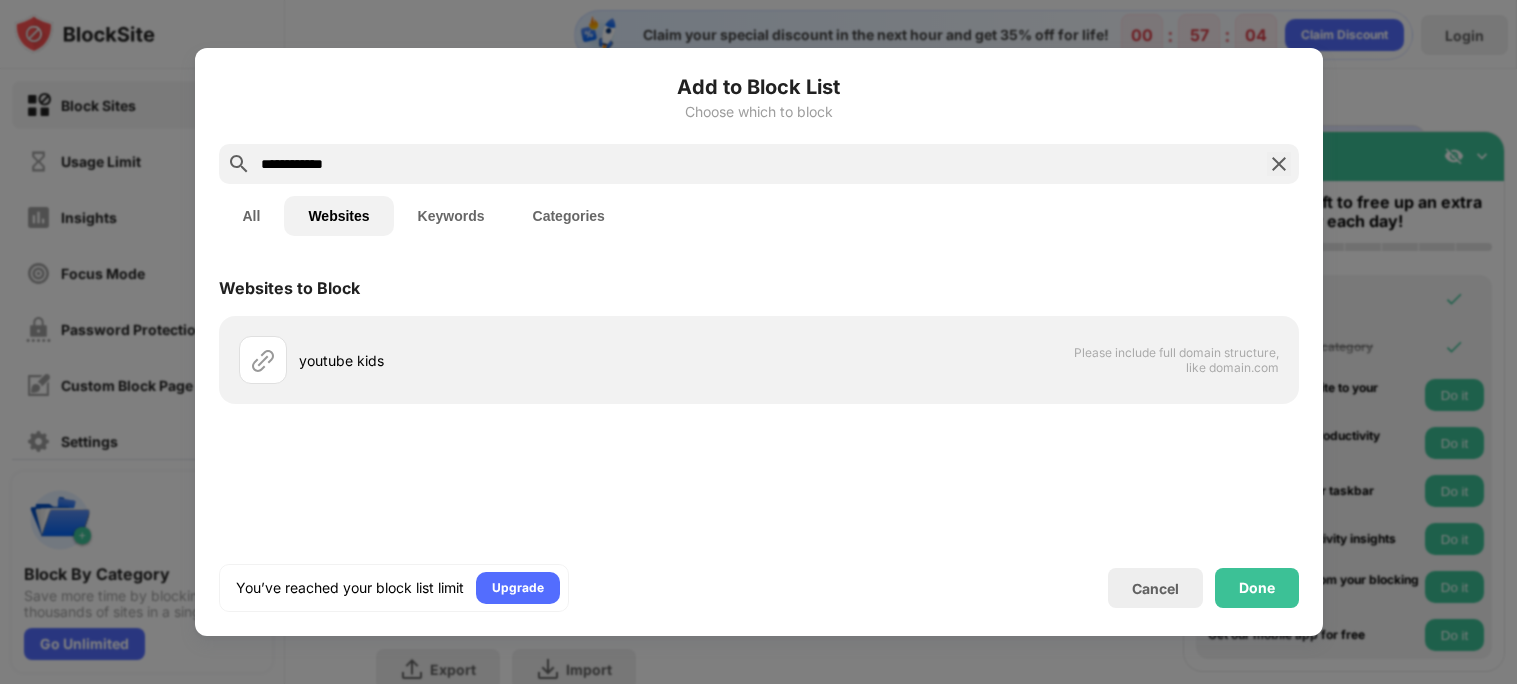 click at bounding box center (1279, 164) 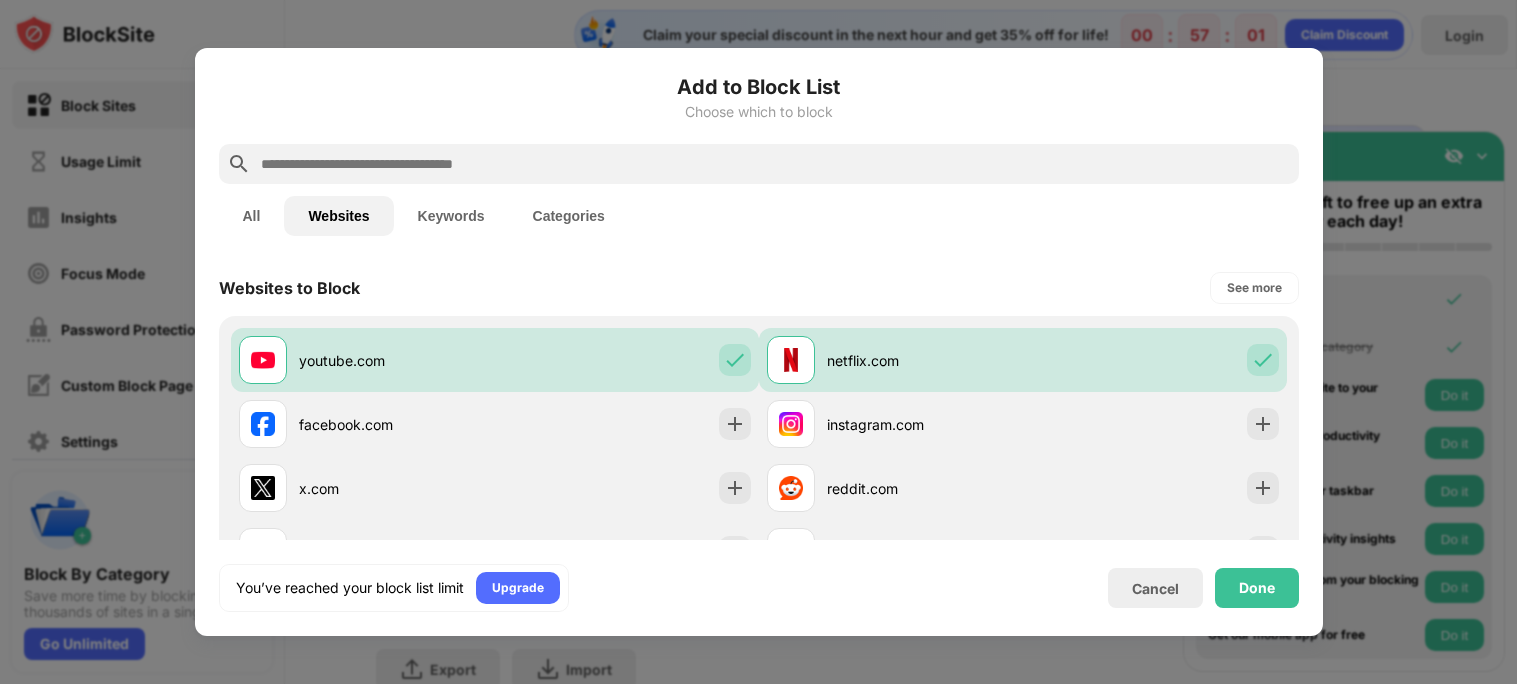 click on "All" at bounding box center [252, 216] 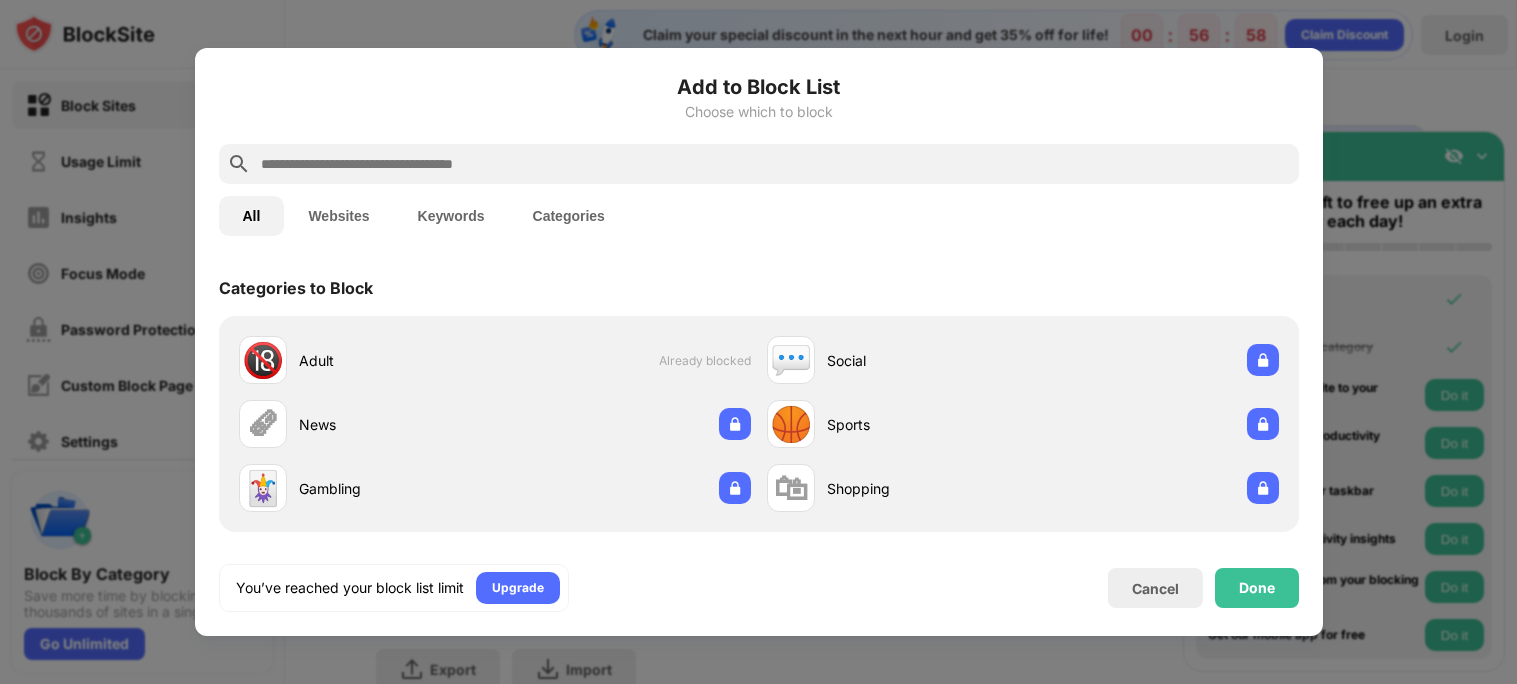click on "Websites" at bounding box center [338, 216] 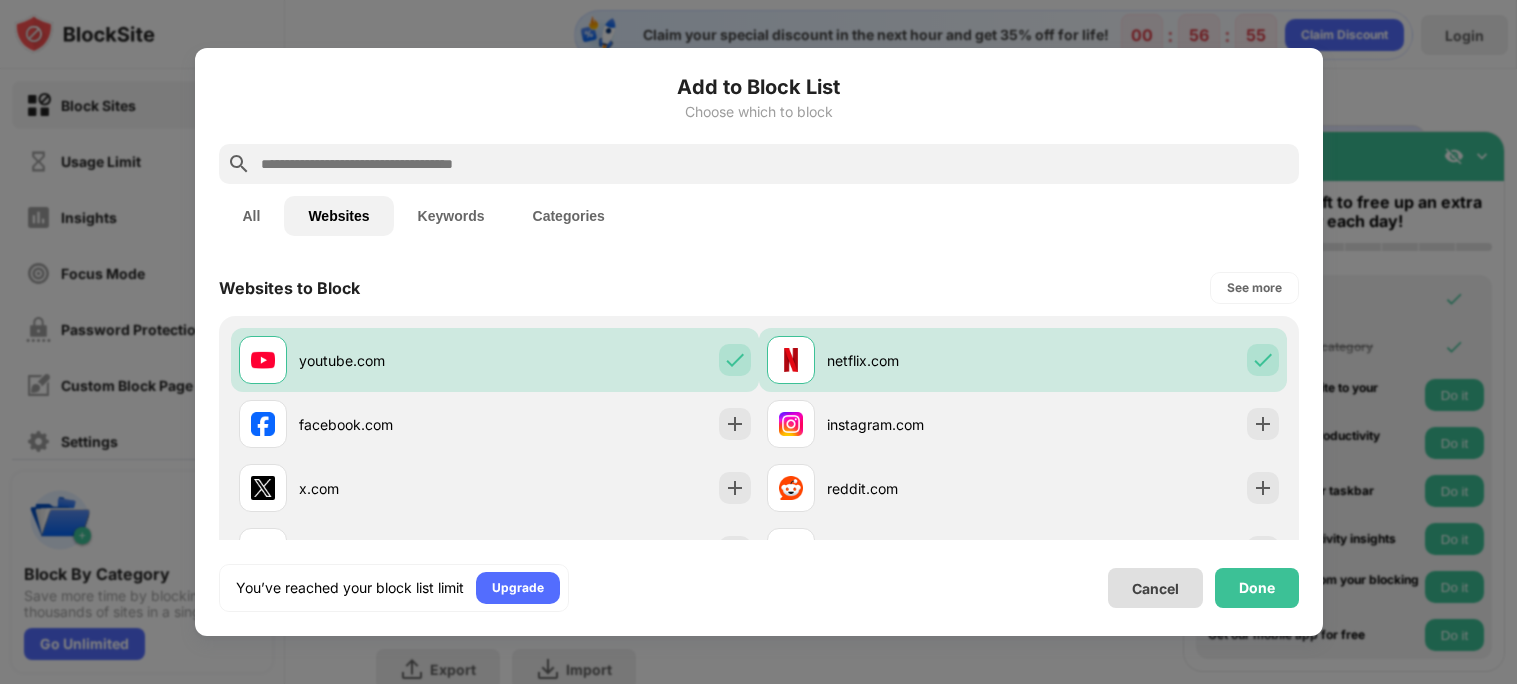 click on "Cancel" at bounding box center [1155, 588] 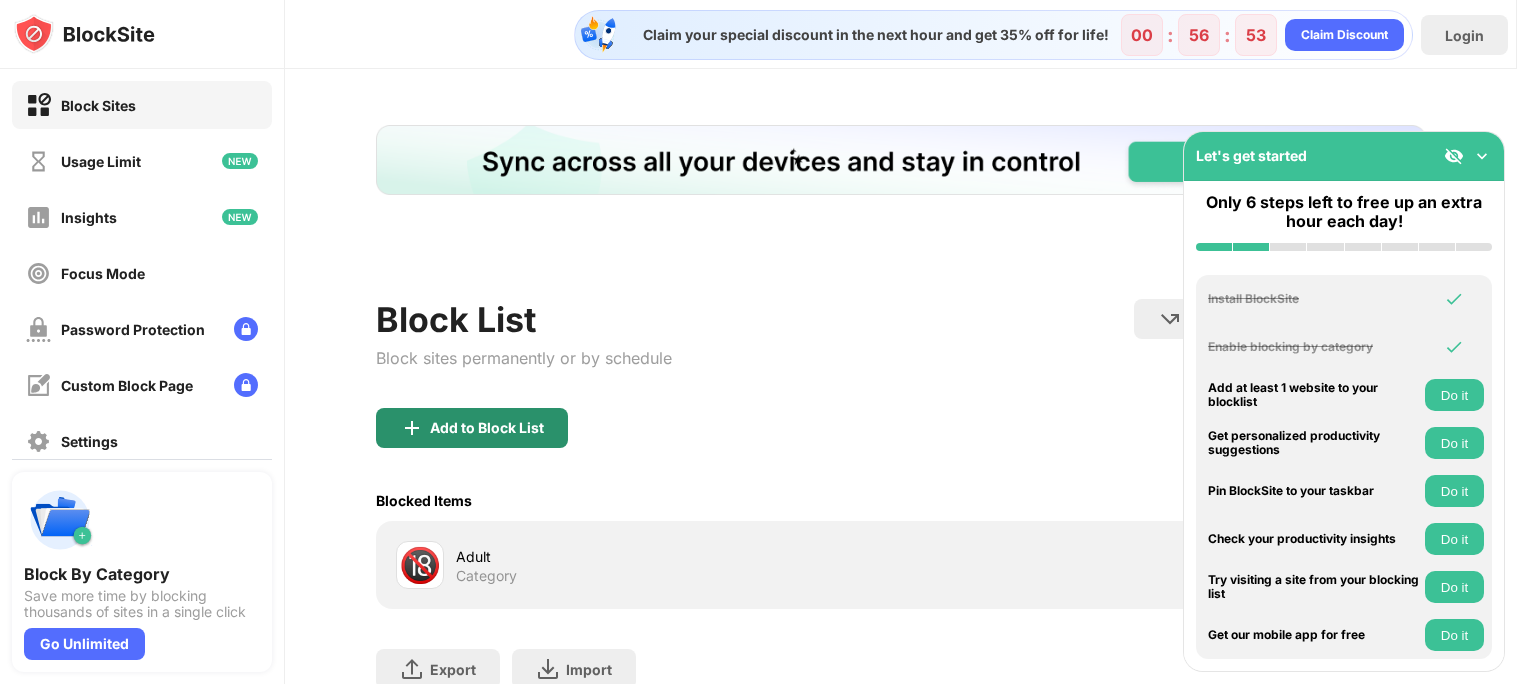 click on "Add to Block List" at bounding box center (487, 428) 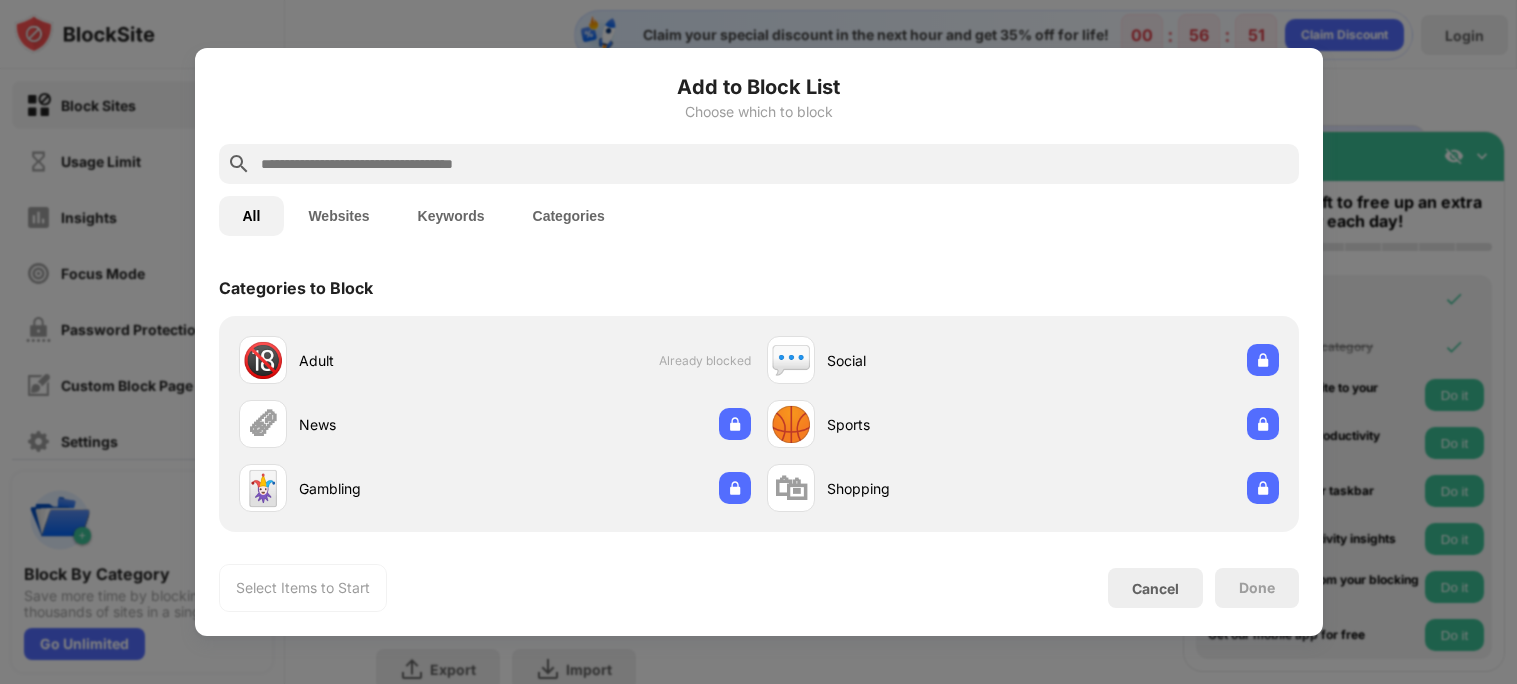 click on "🗞 News" at bounding box center [495, 424] 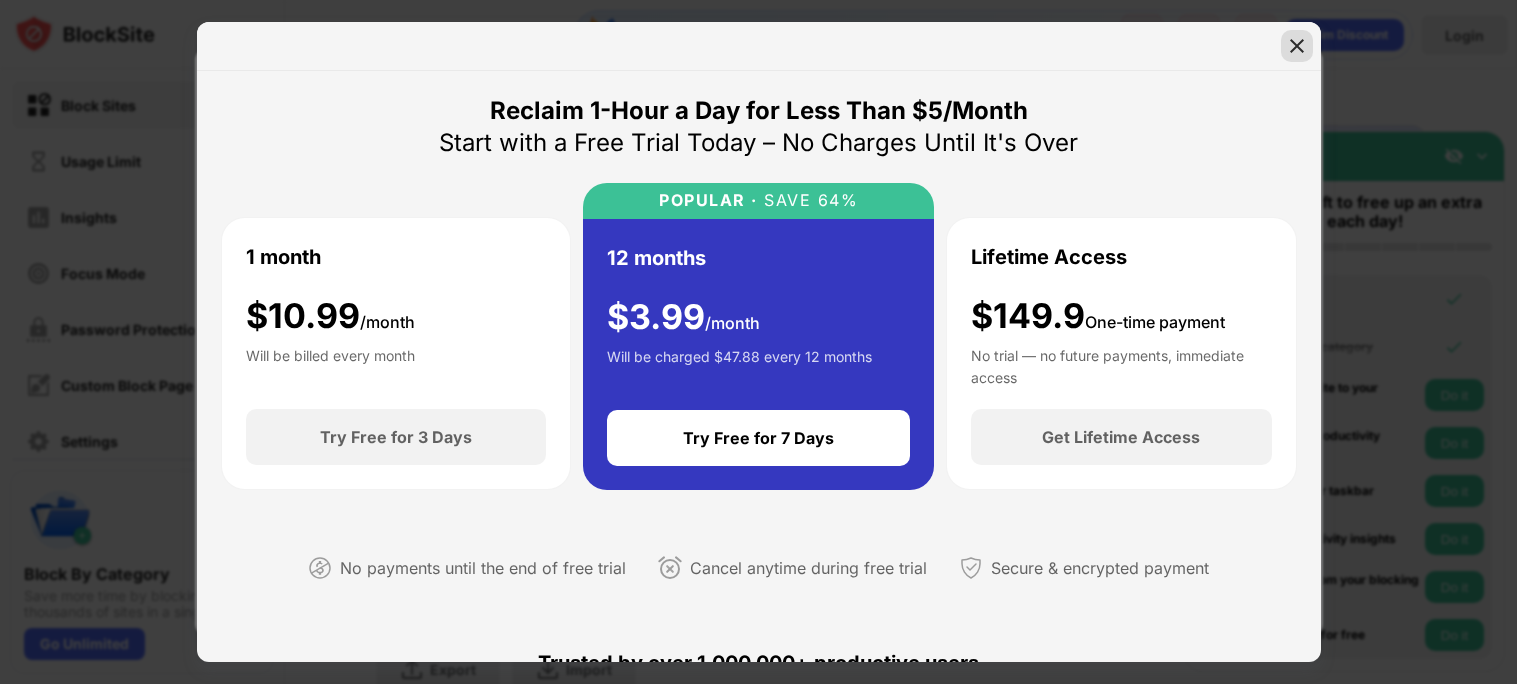 click at bounding box center [1297, 46] 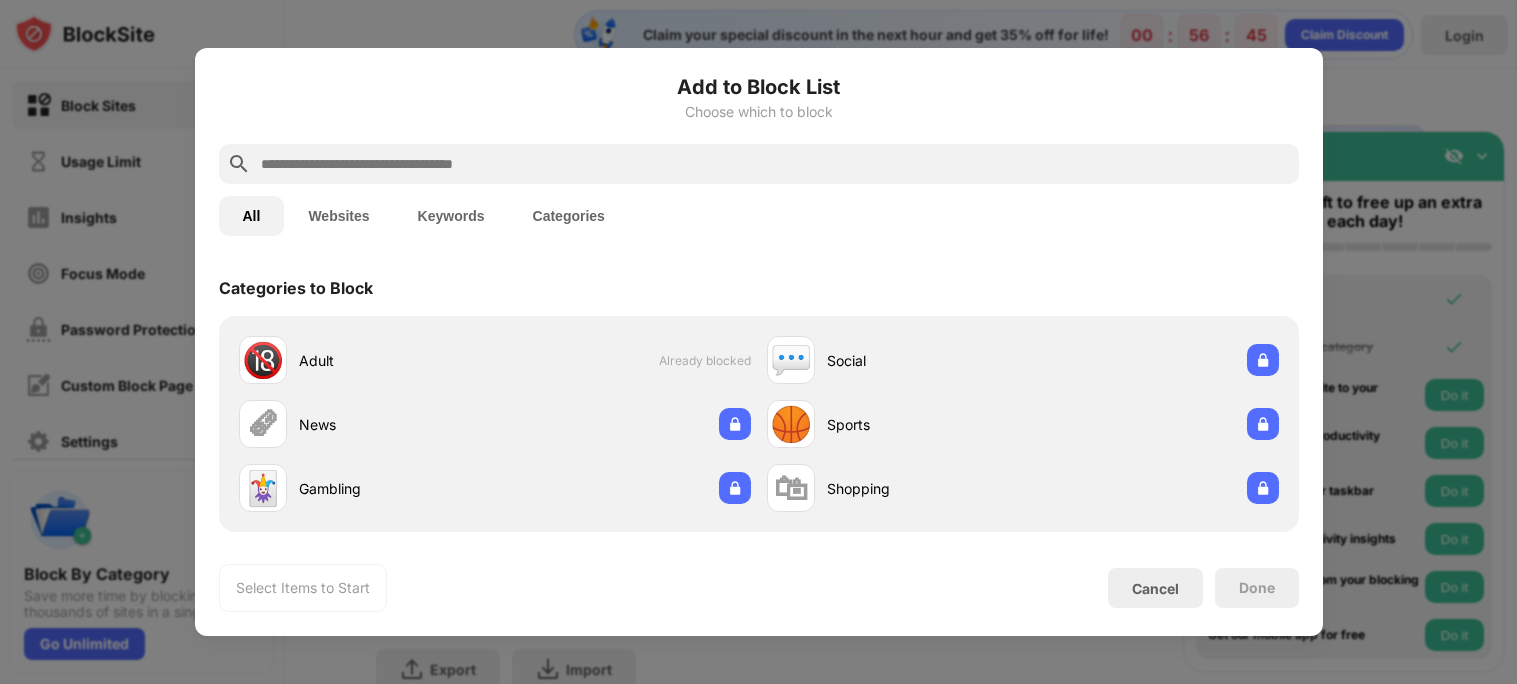 scroll, scrollTop: 0, scrollLeft: 0, axis: both 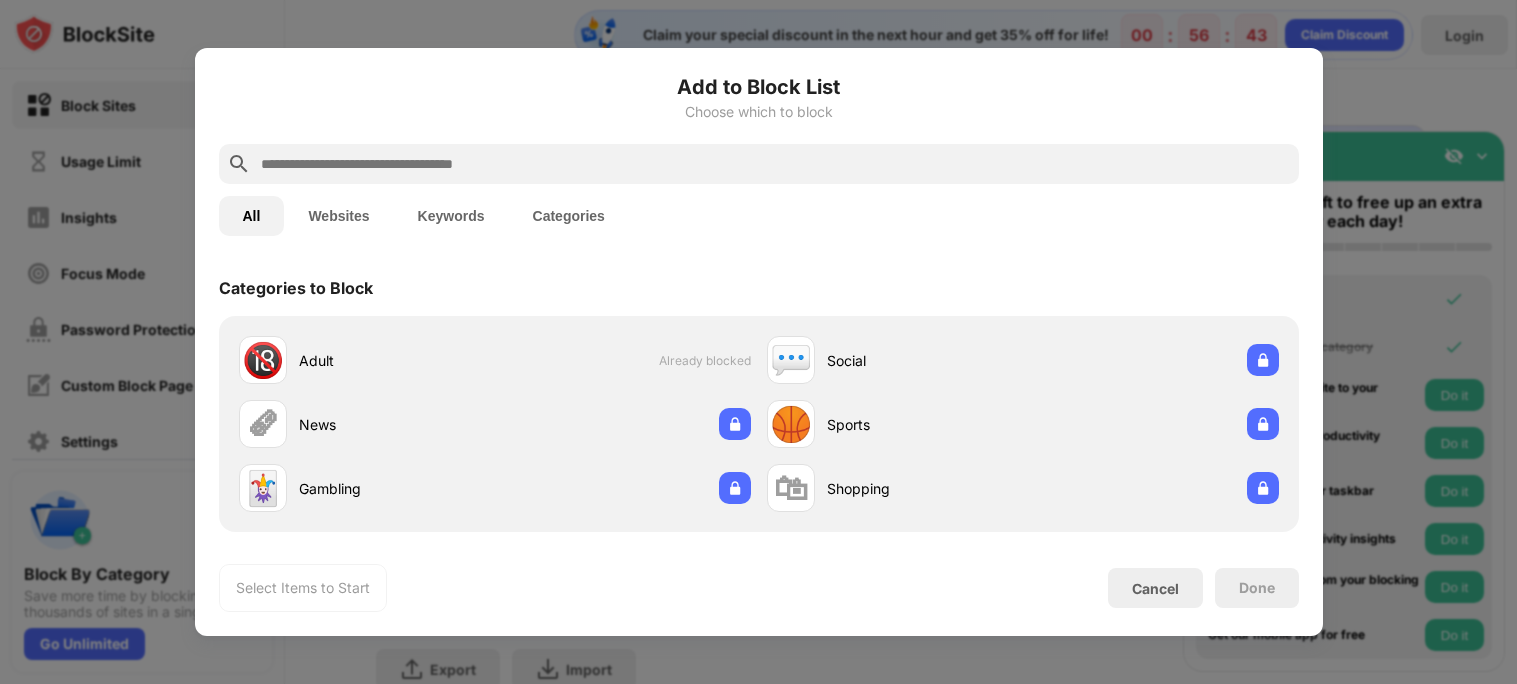 click on "Done" at bounding box center (1257, 588) 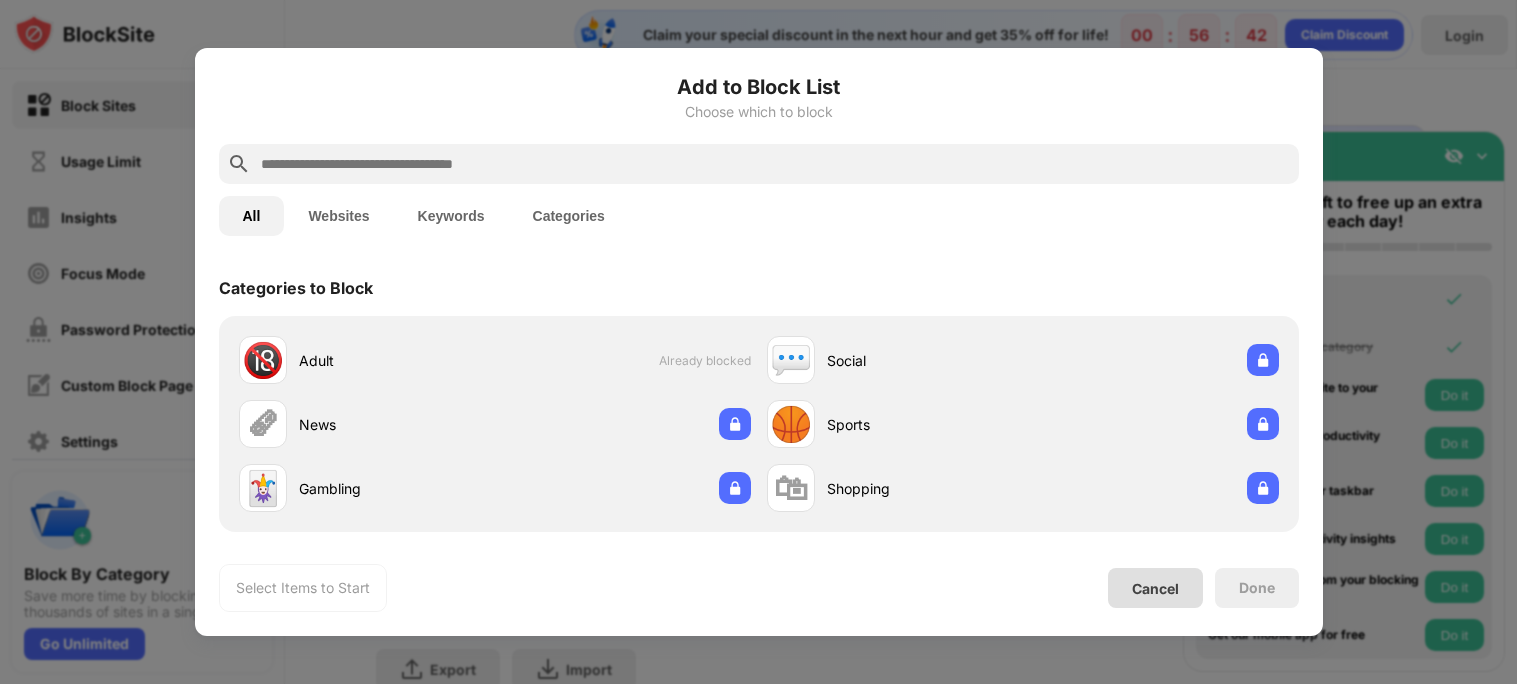 click on "Cancel" at bounding box center [1155, 588] 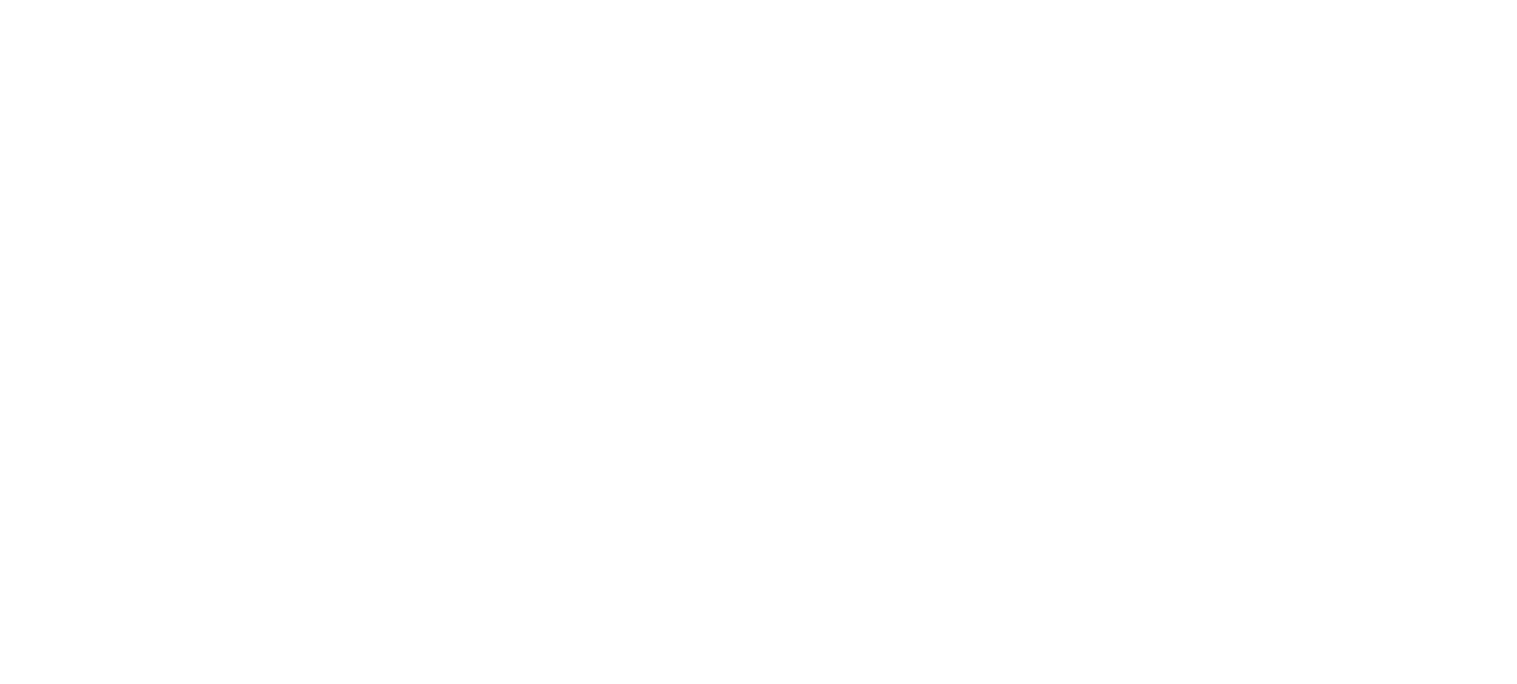 scroll, scrollTop: 0, scrollLeft: 0, axis: both 